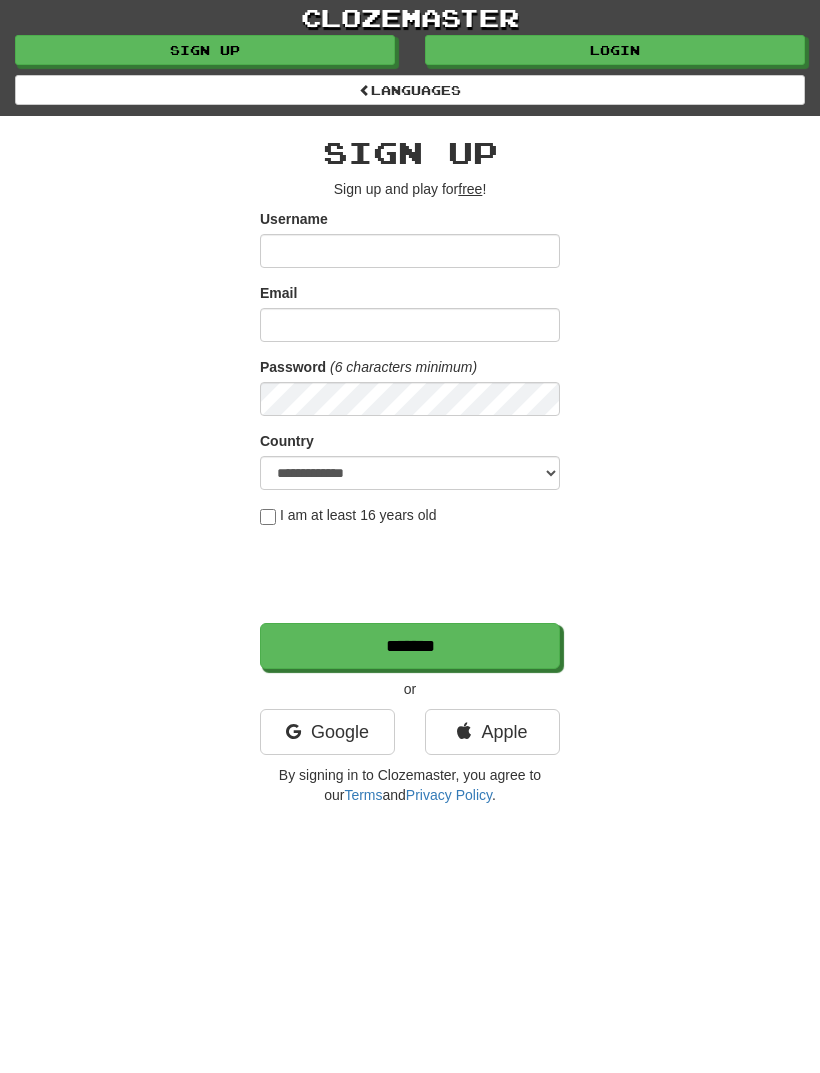 scroll, scrollTop: 107, scrollLeft: 0, axis: vertical 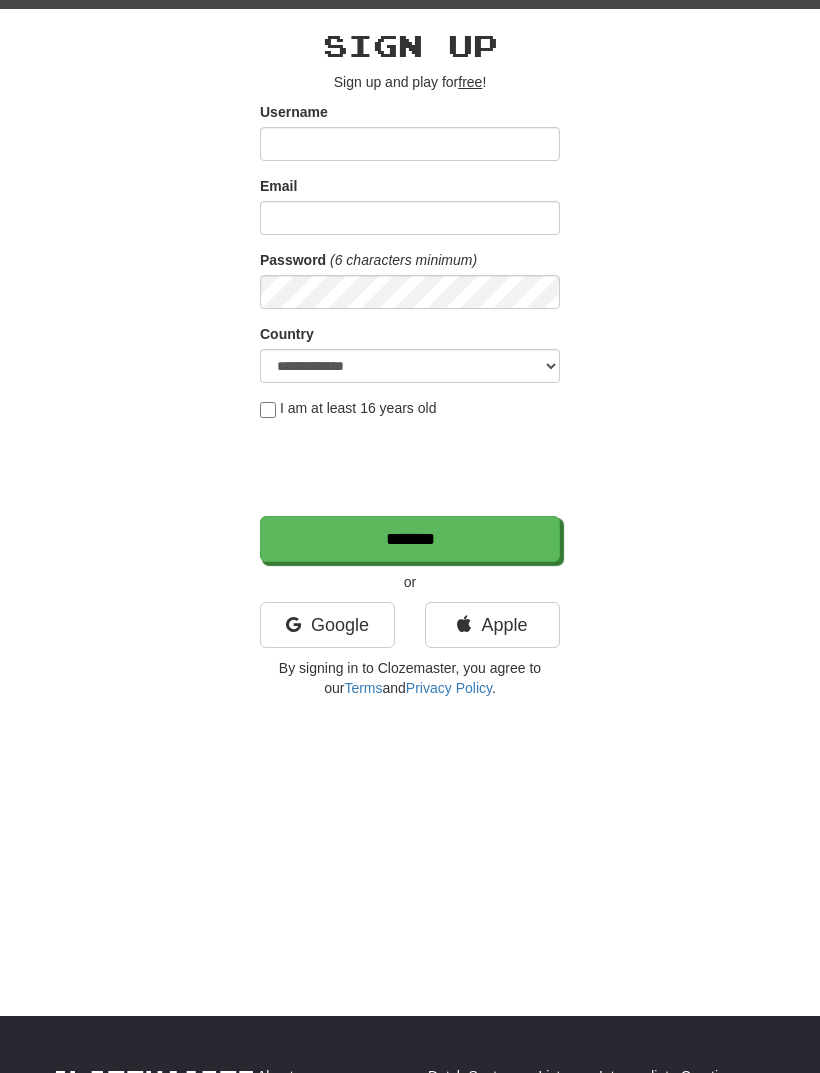 click on "Username" at bounding box center (410, 144) 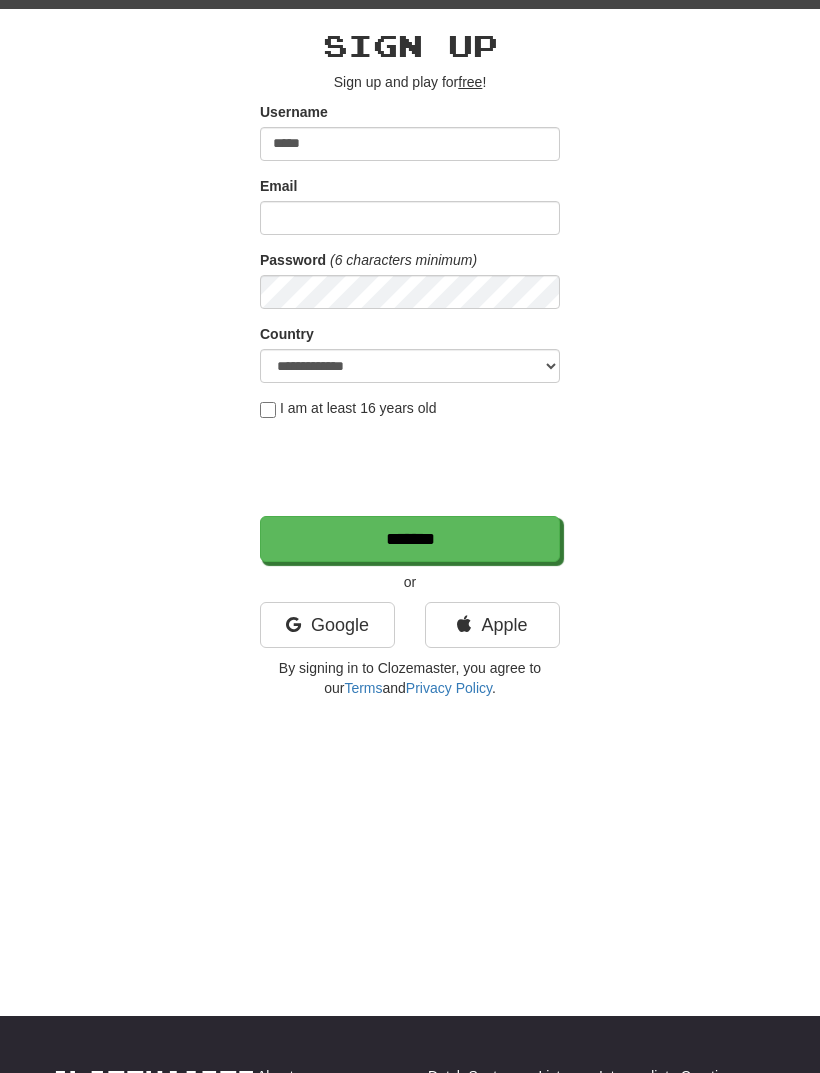 type on "*****" 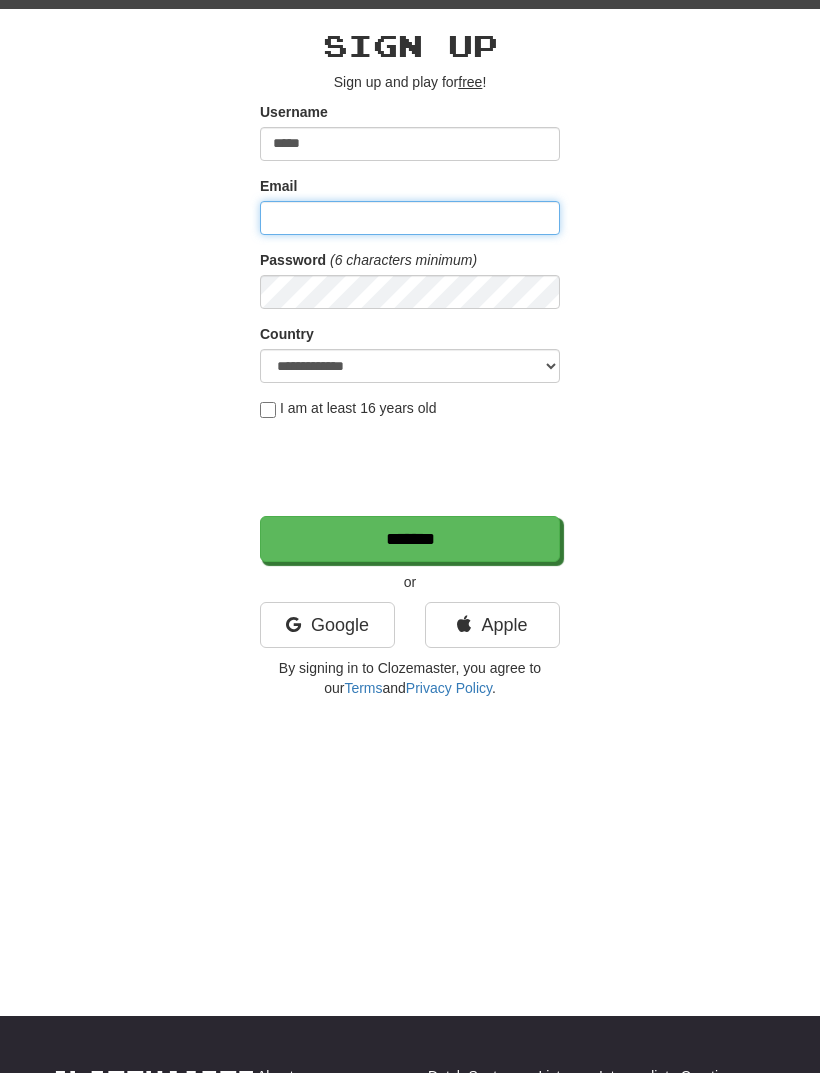 click on "Email" at bounding box center [410, 218] 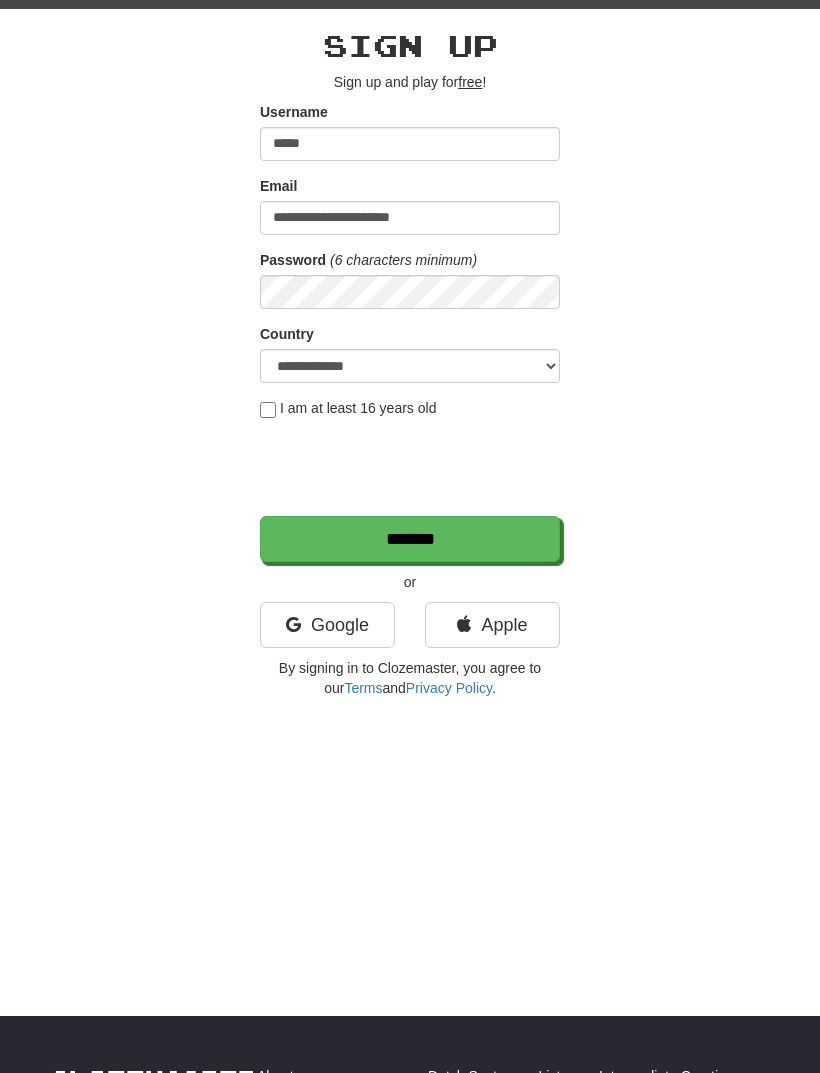 click on "I am at least 16 years old" at bounding box center (348, 408) 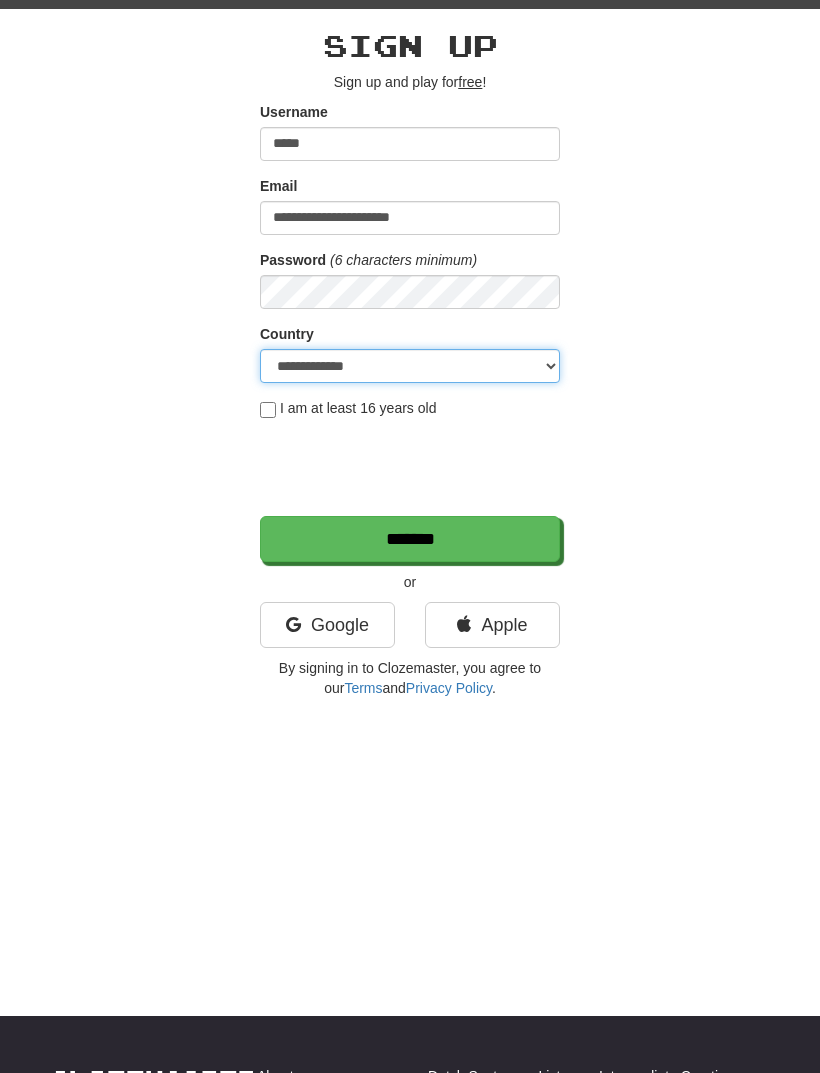 click on "**********" at bounding box center [410, 366] 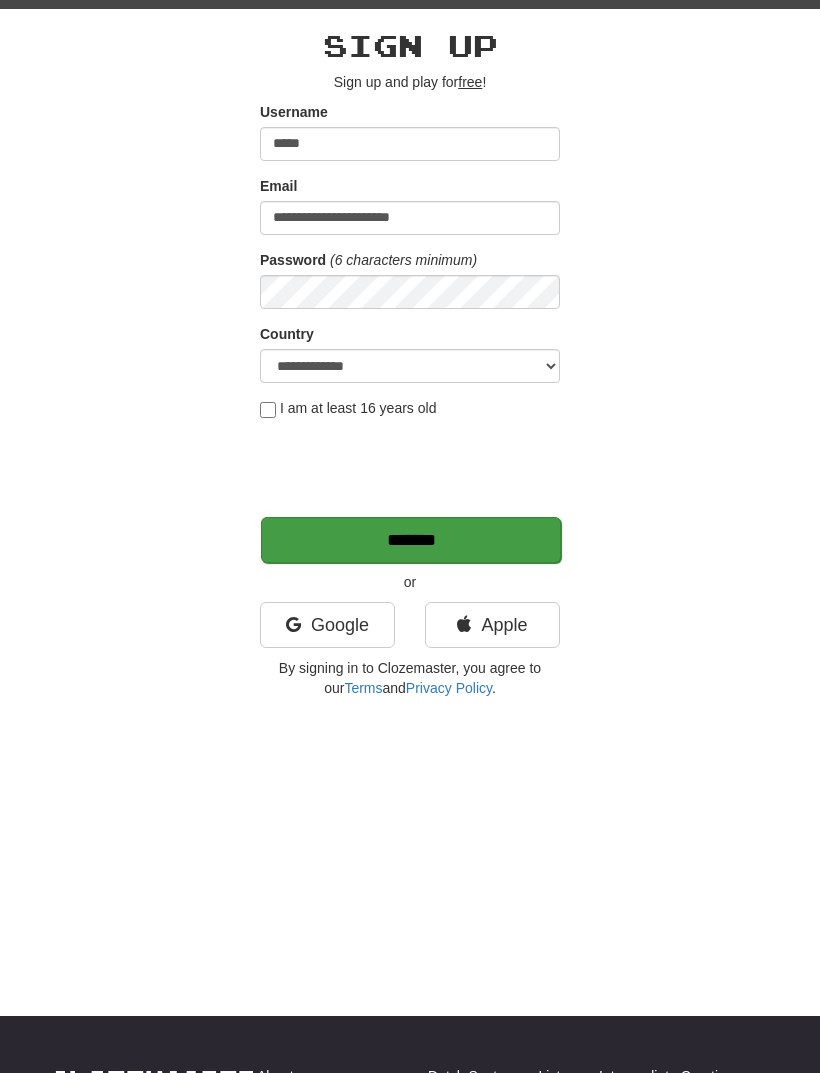 click on "*******" at bounding box center [411, 540] 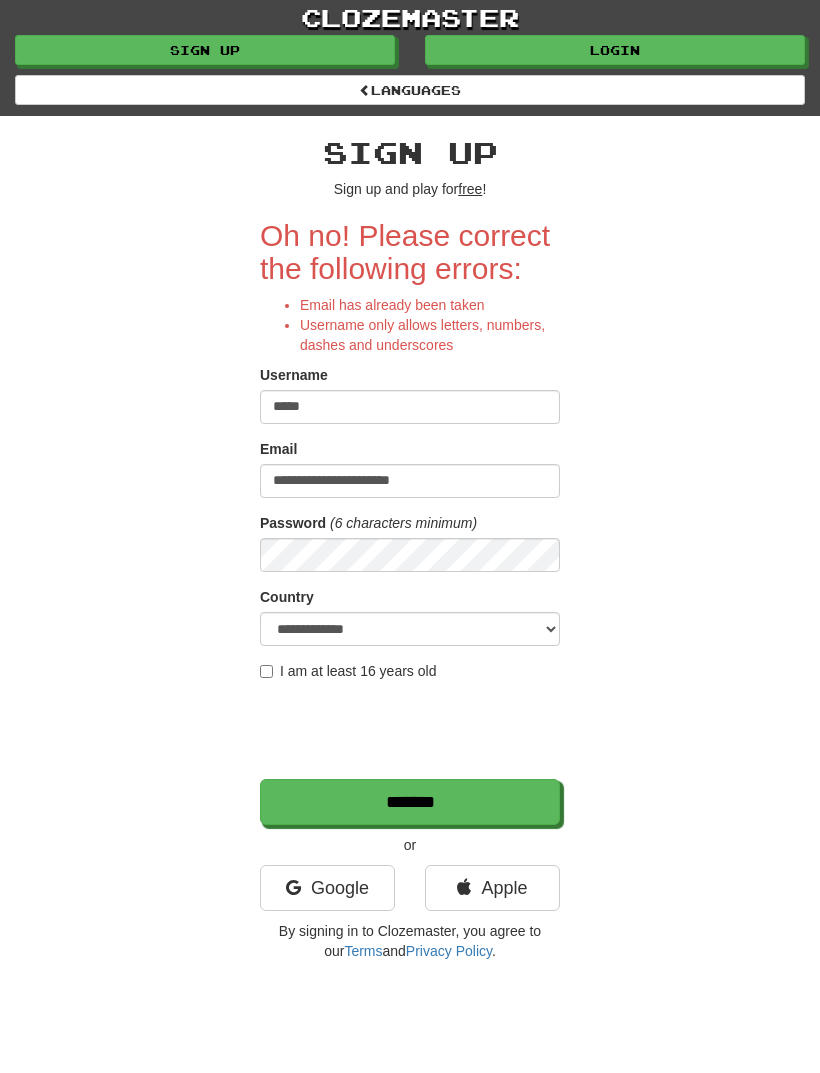 scroll, scrollTop: 0, scrollLeft: 0, axis: both 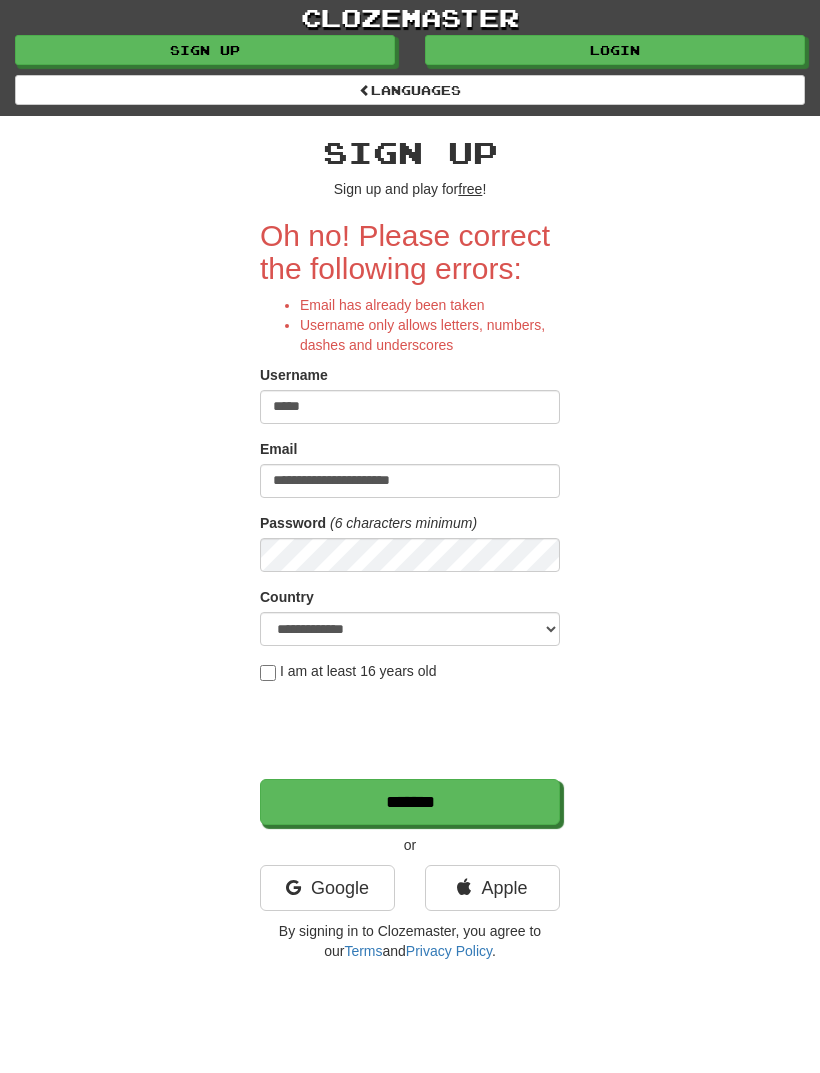 click on "*****" at bounding box center (410, 407) 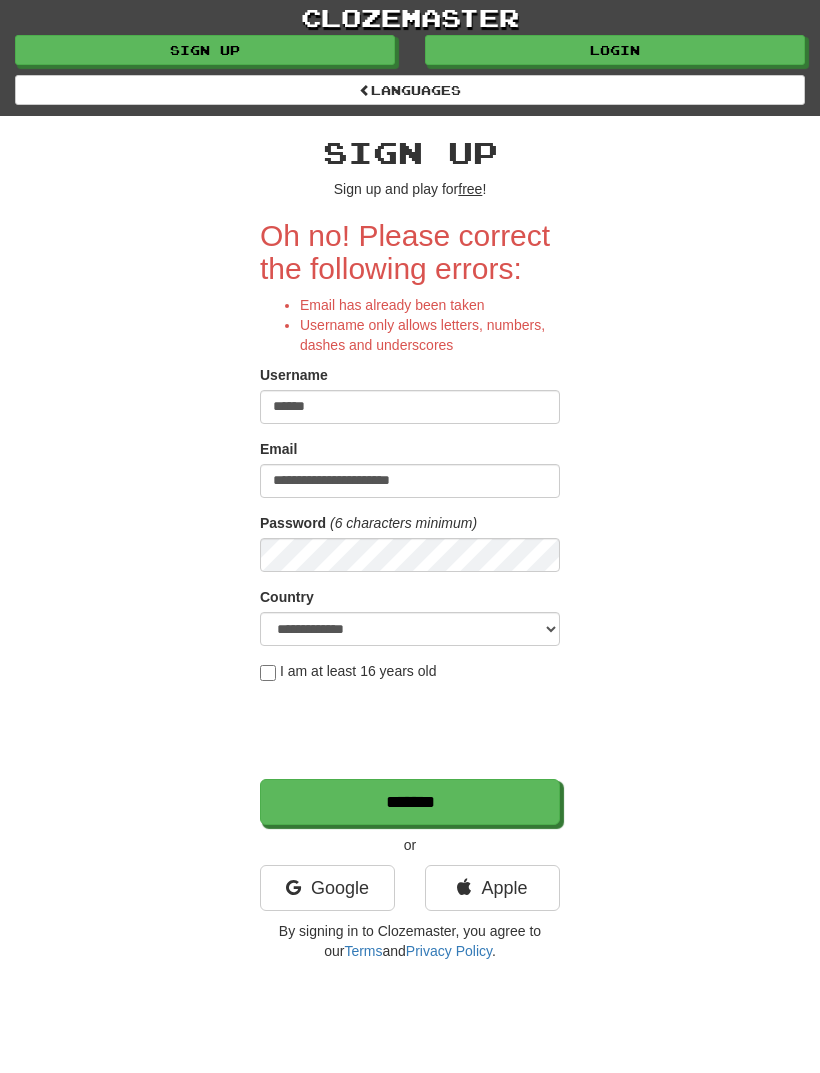 type on "******" 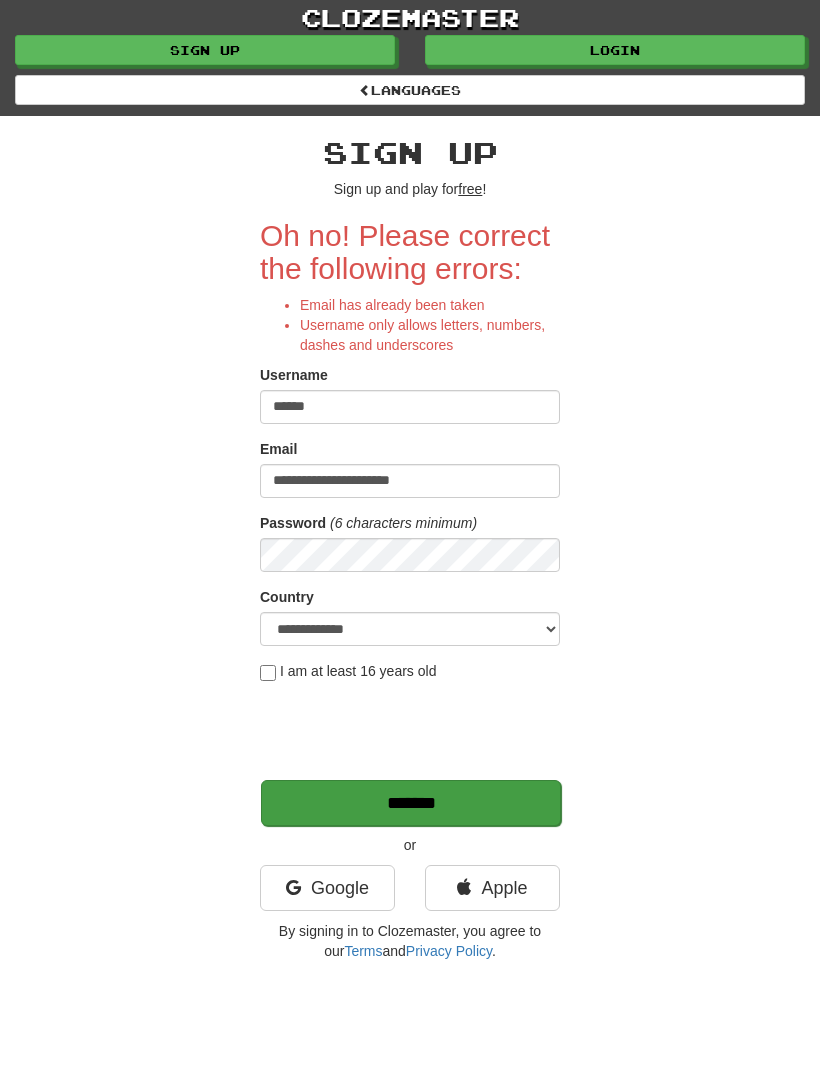 click on "*******" at bounding box center (411, 803) 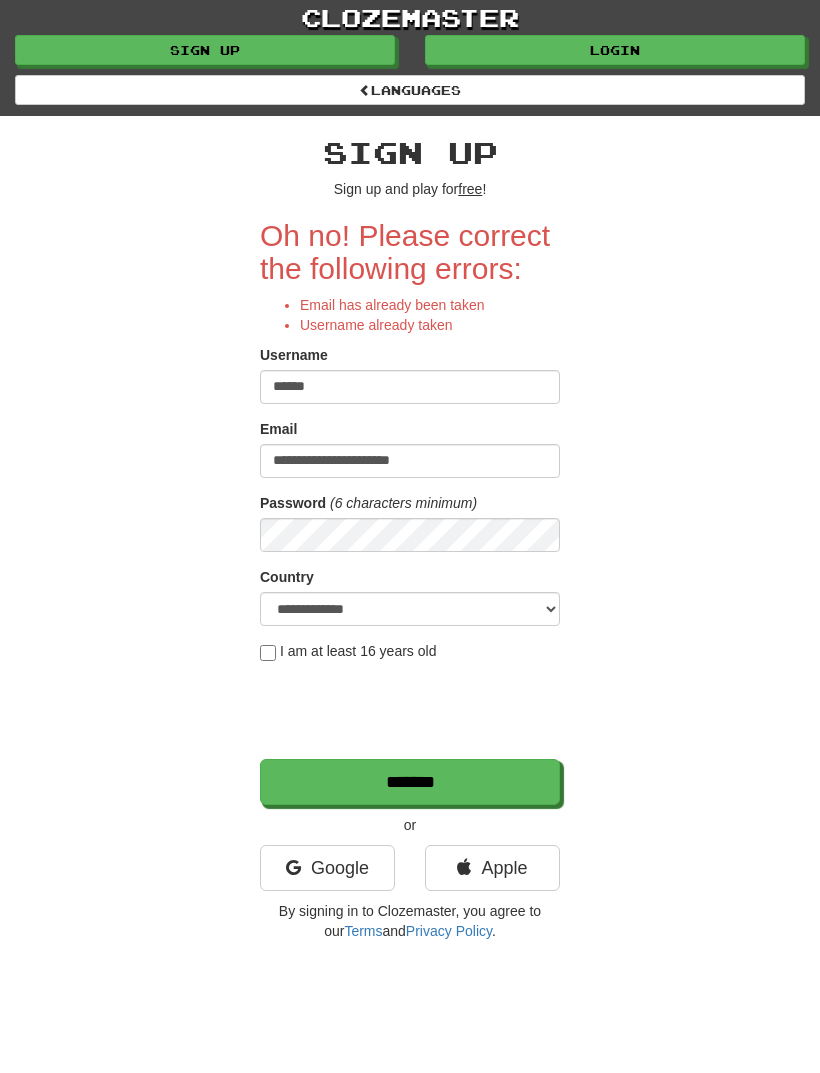 scroll, scrollTop: 0, scrollLeft: 0, axis: both 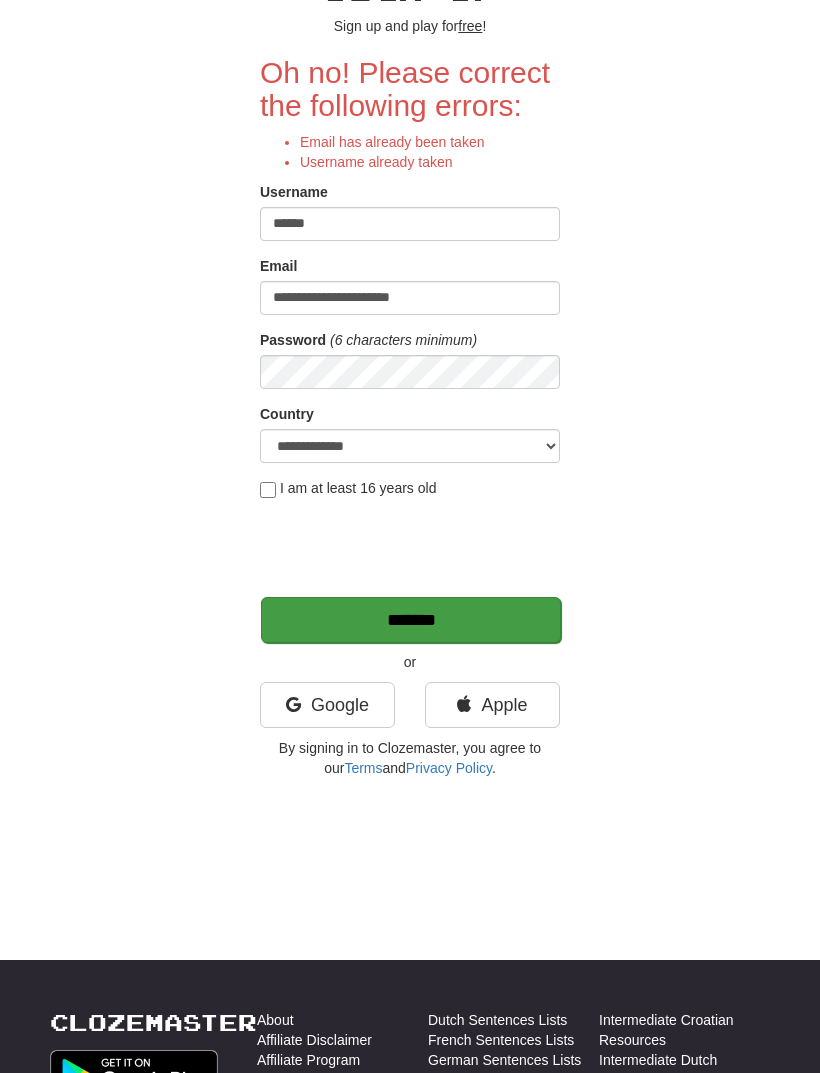click on "*******" at bounding box center (411, 620) 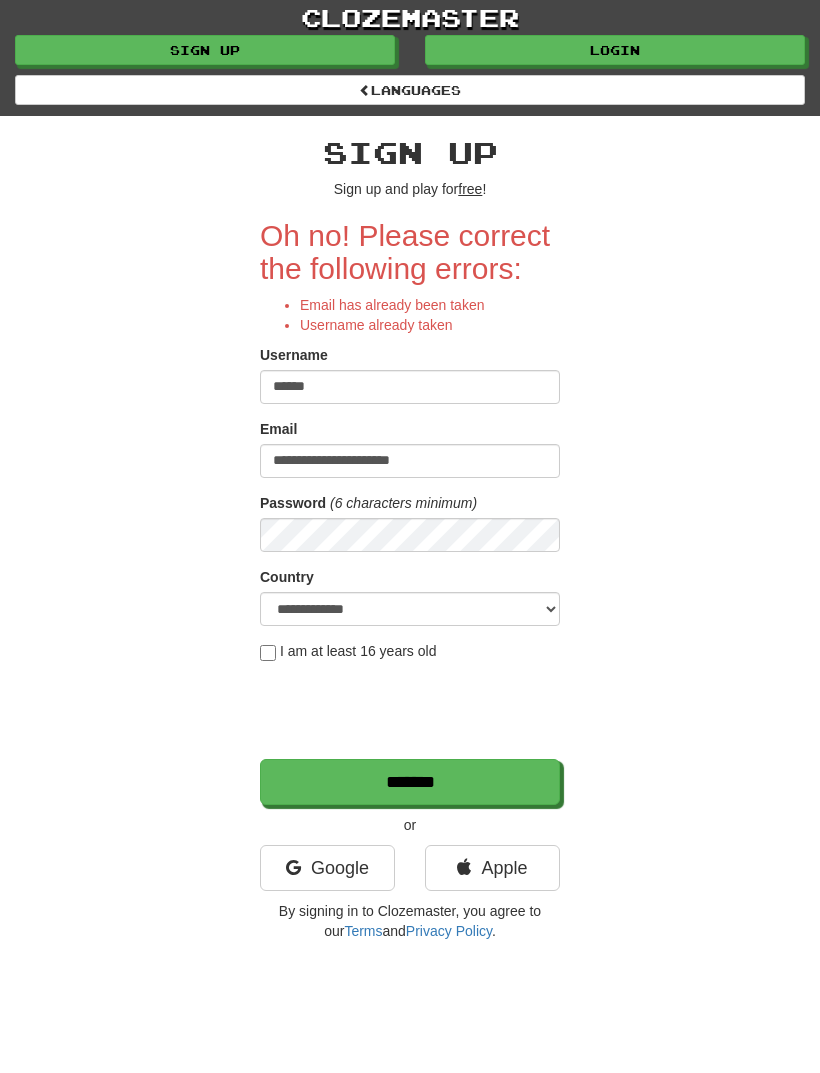 scroll, scrollTop: 0, scrollLeft: 0, axis: both 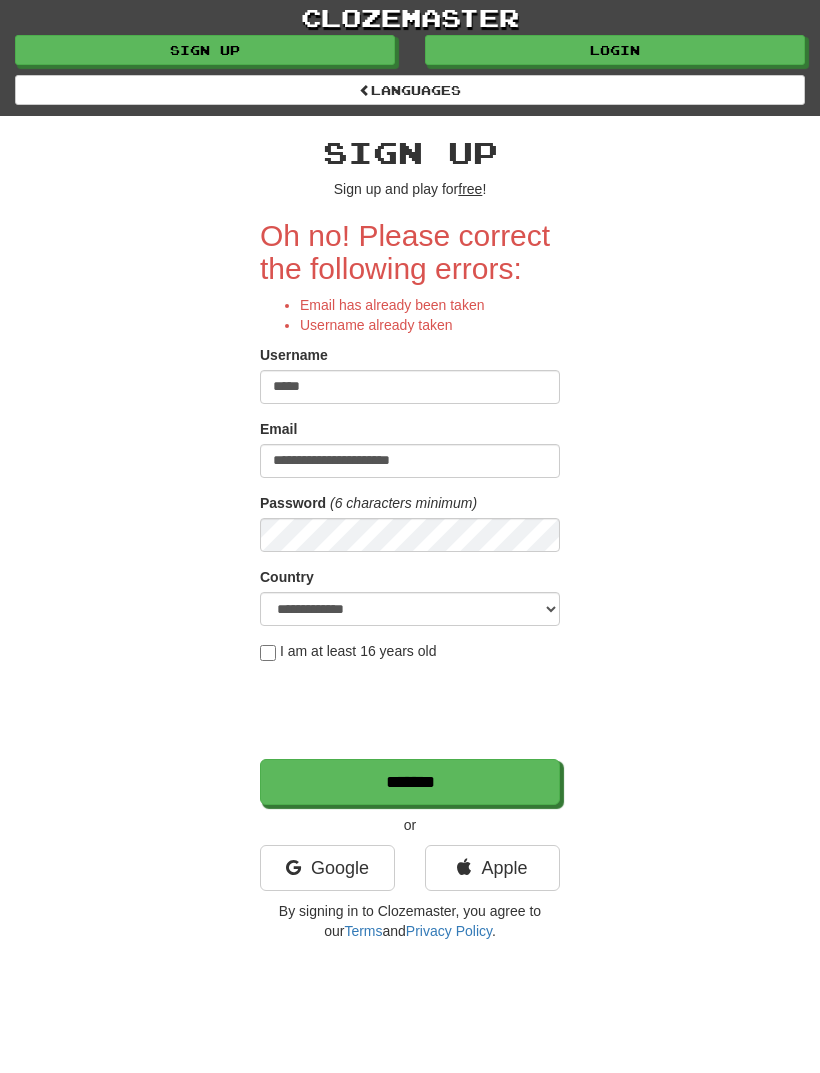 type on "*****" 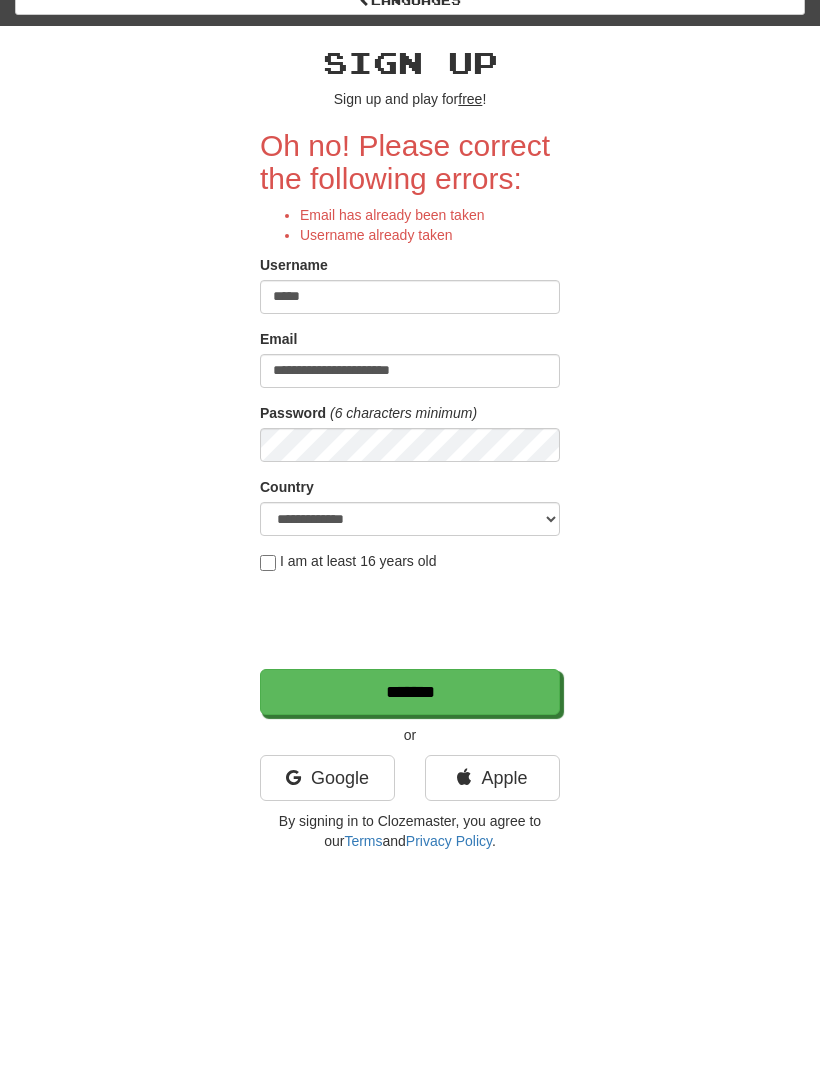 scroll, scrollTop: 90, scrollLeft: 0, axis: vertical 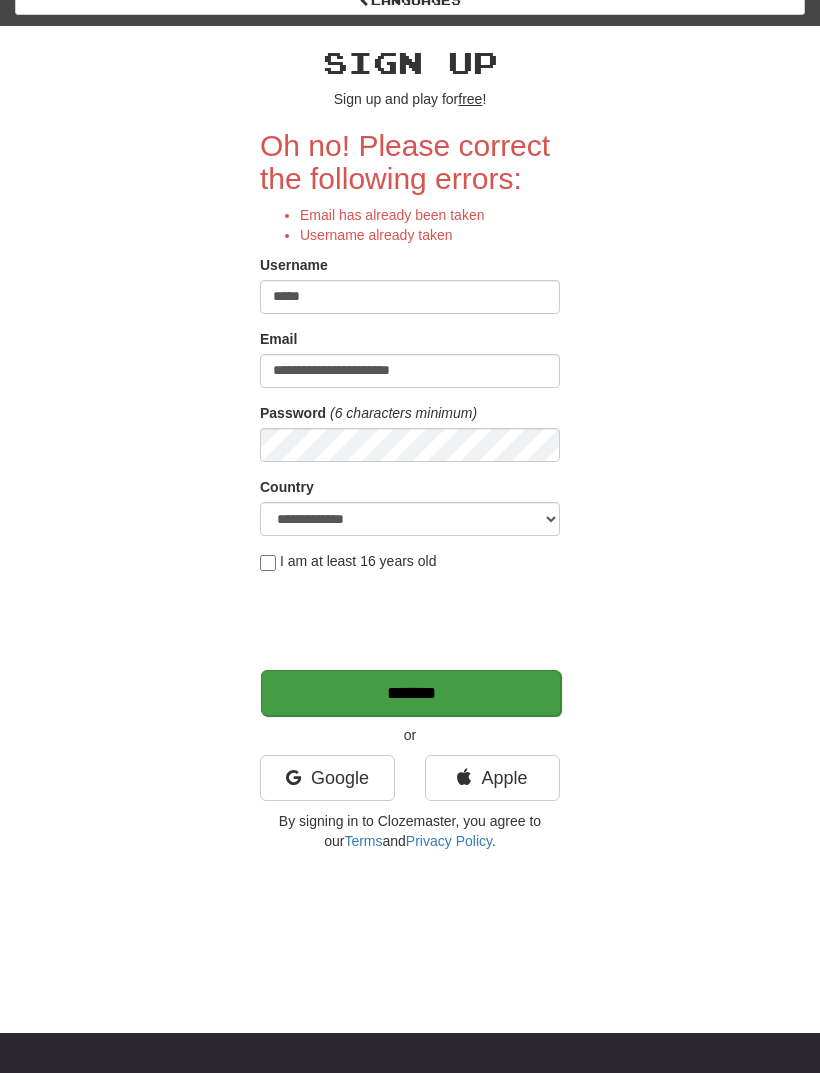 click on "*******" at bounding box center (411, 693) 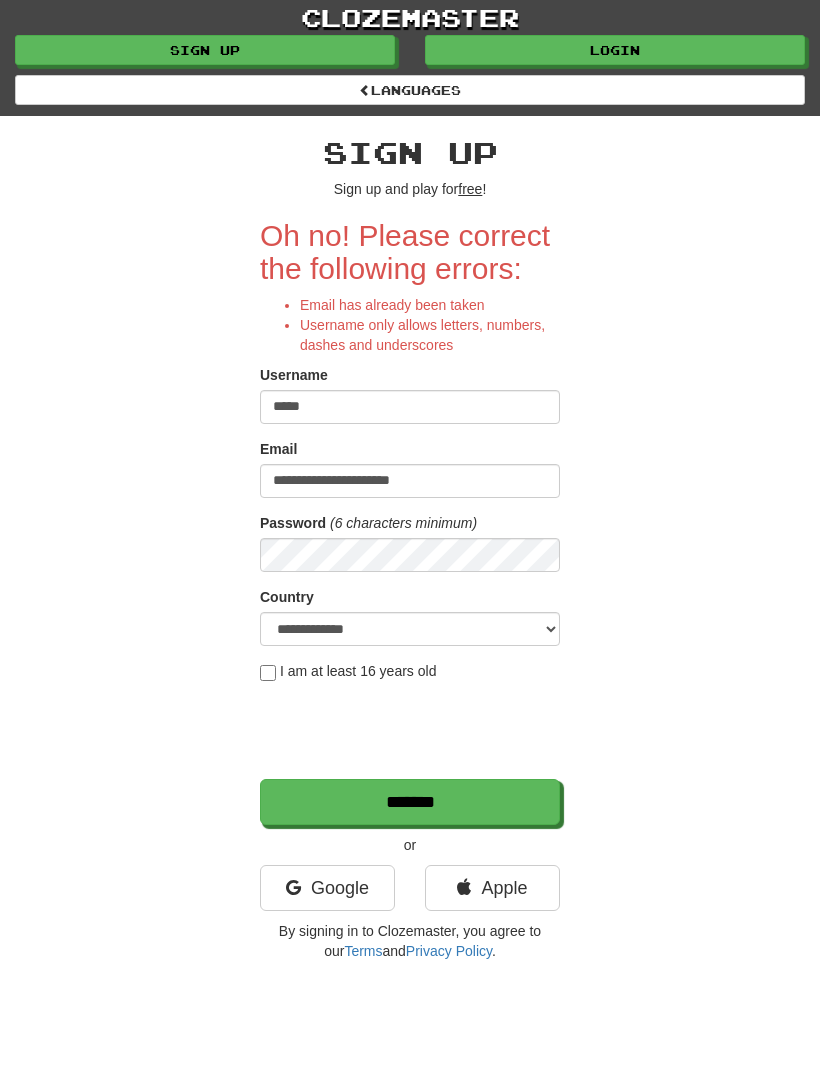 scroll, scrollTop: 0, scrollLeft: 0, axis: both 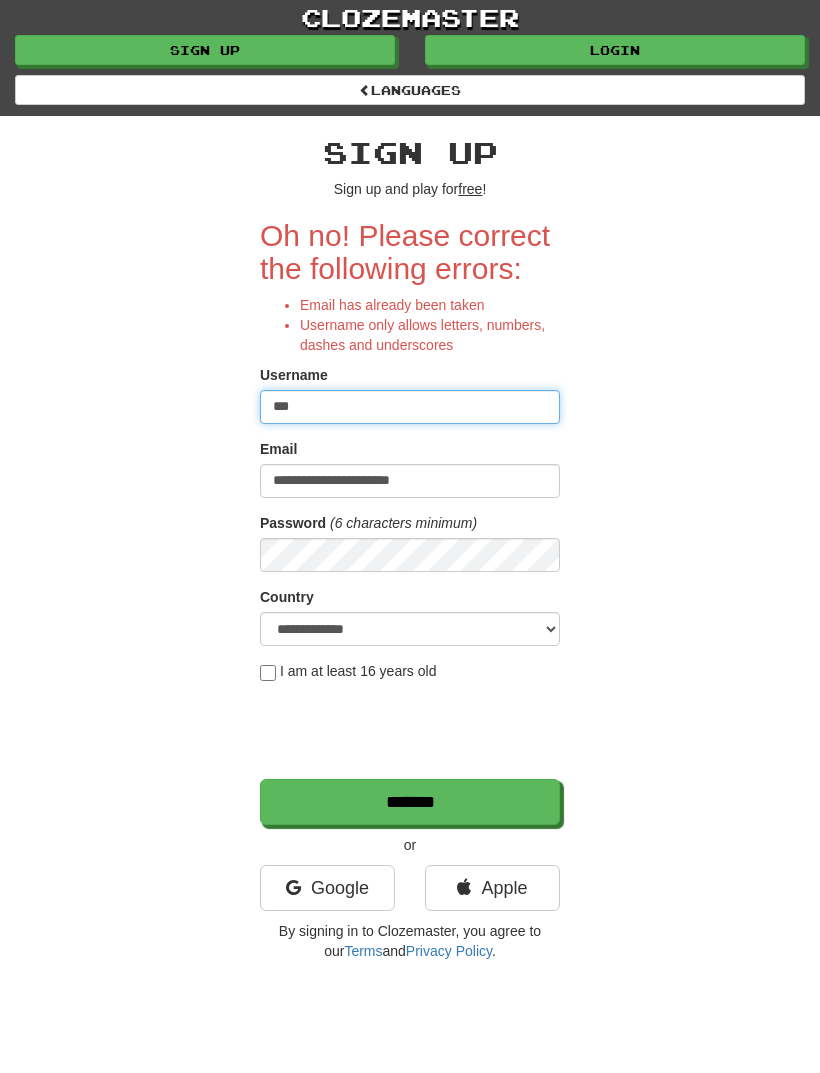 type on "***" 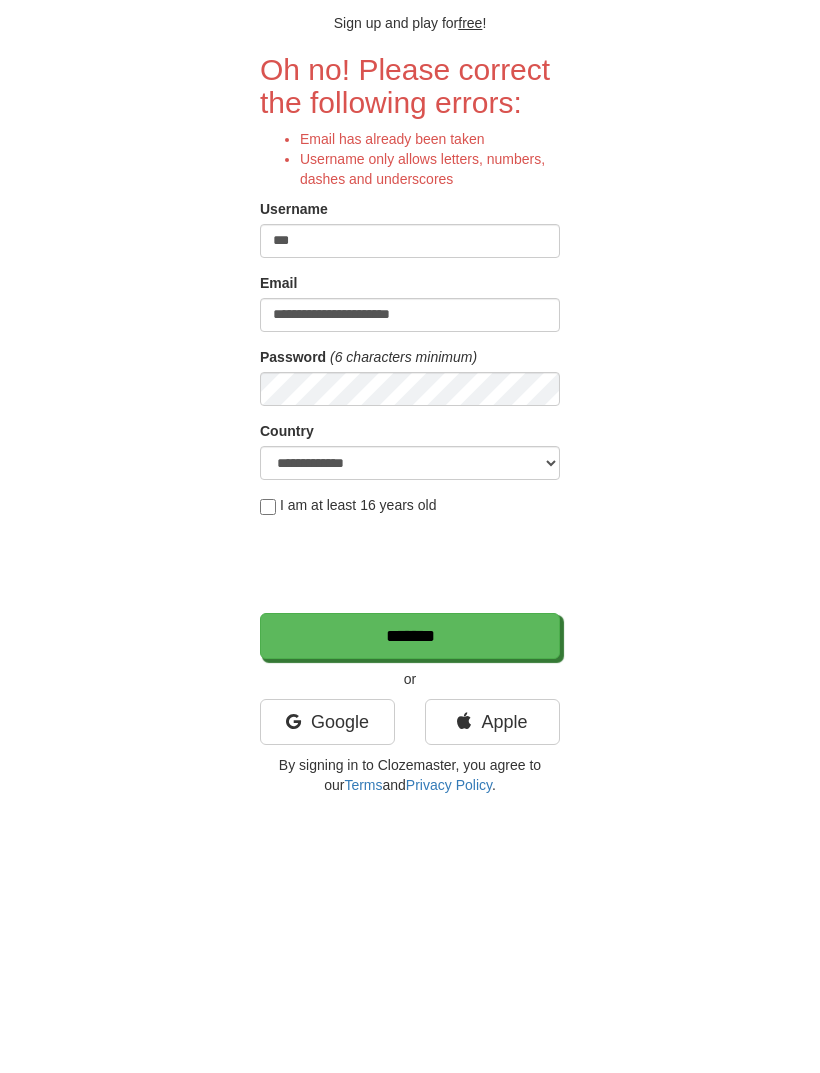 scroll, scrollTop: 166, scrollLeft: 0, axis: vertical 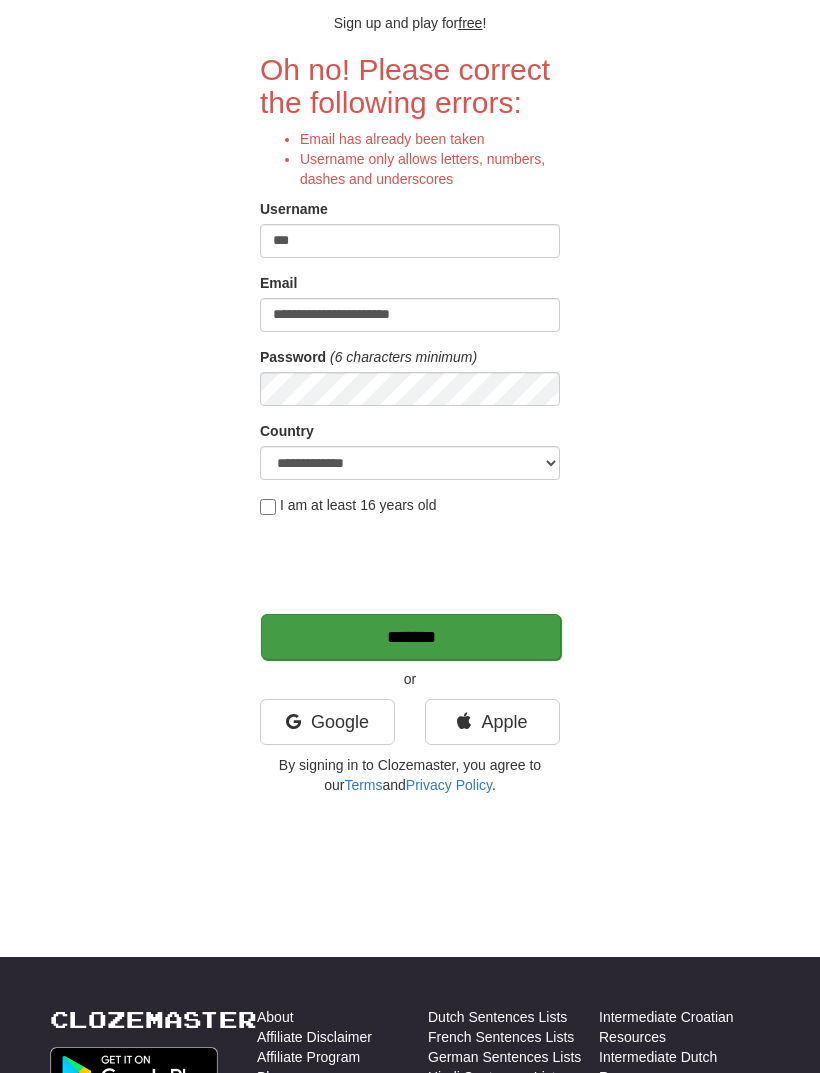 click on "*******" at bounding box center (411, 637) 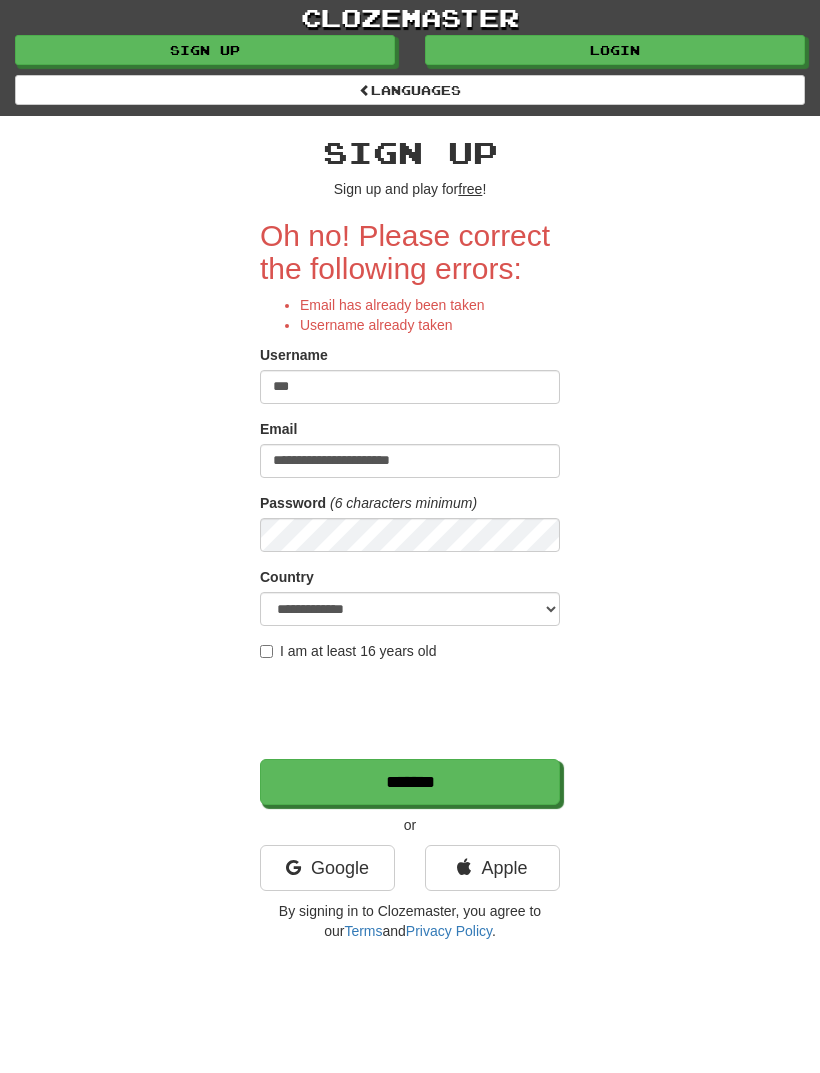 scroll, scrollTop: 0, scrollLeft: 0, axis: both 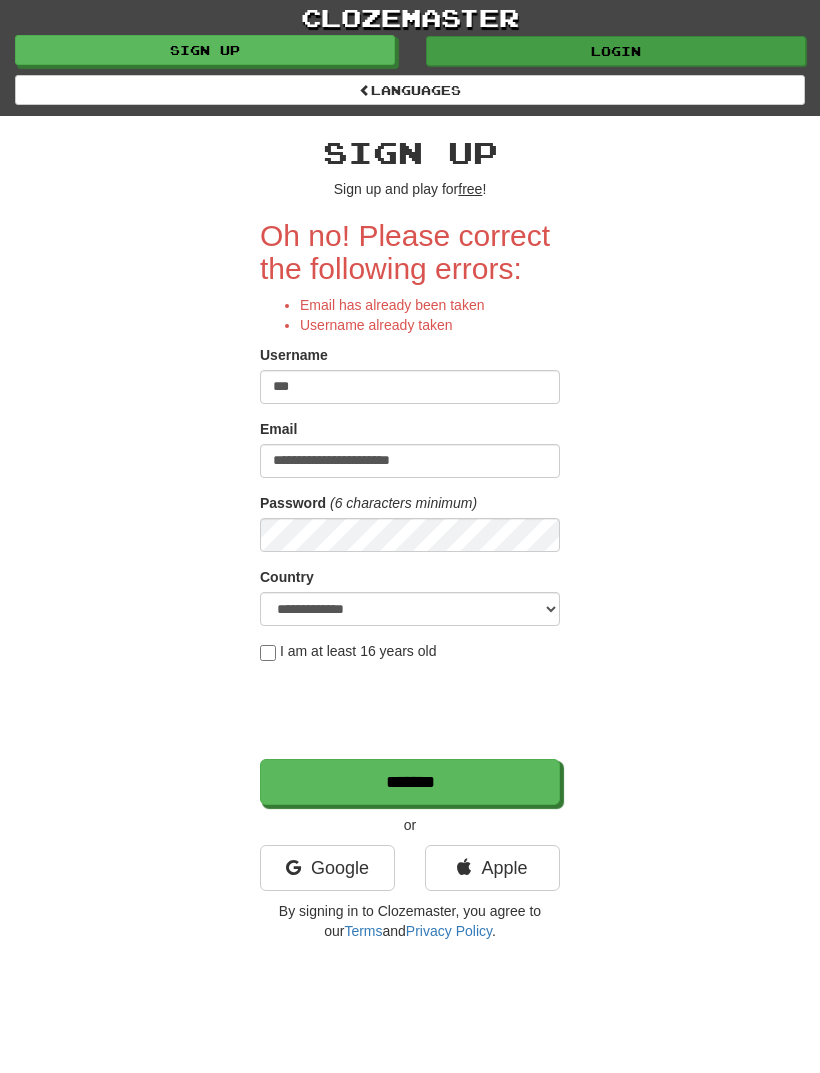 click on "Login" at bounding box center [616, 51] 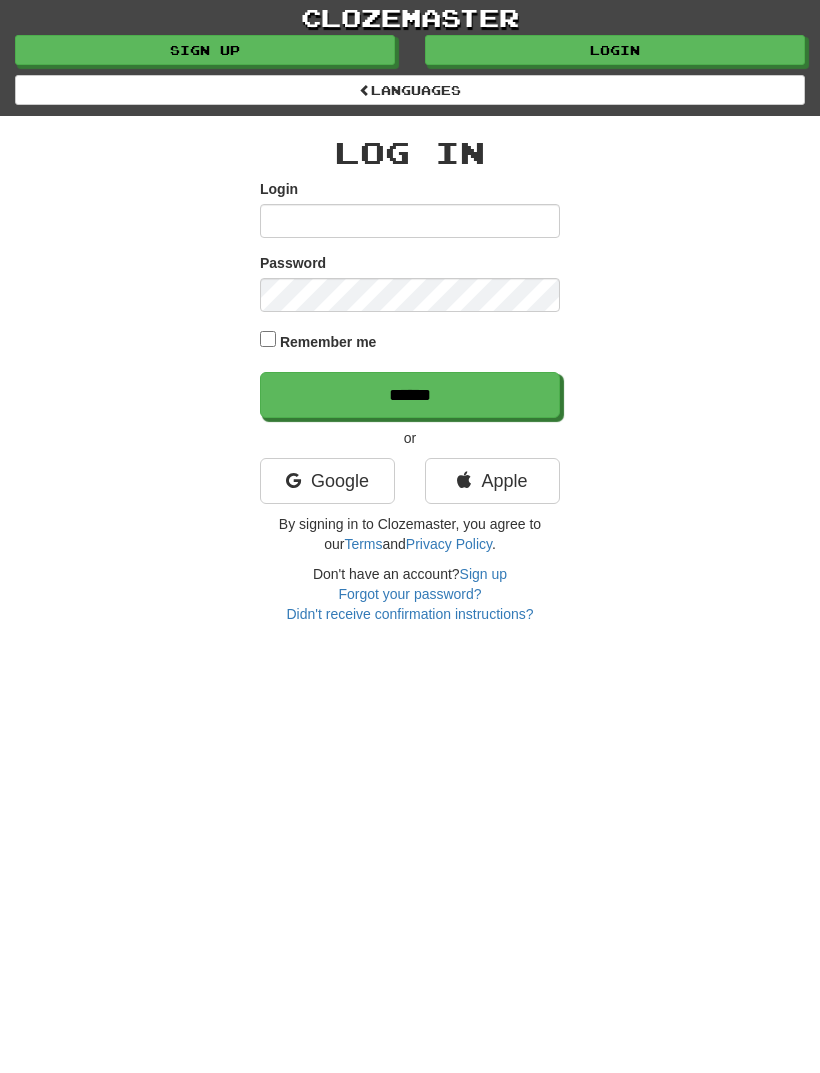 scroll, scrollTop: 0, scrollLeft: 0, axis: both 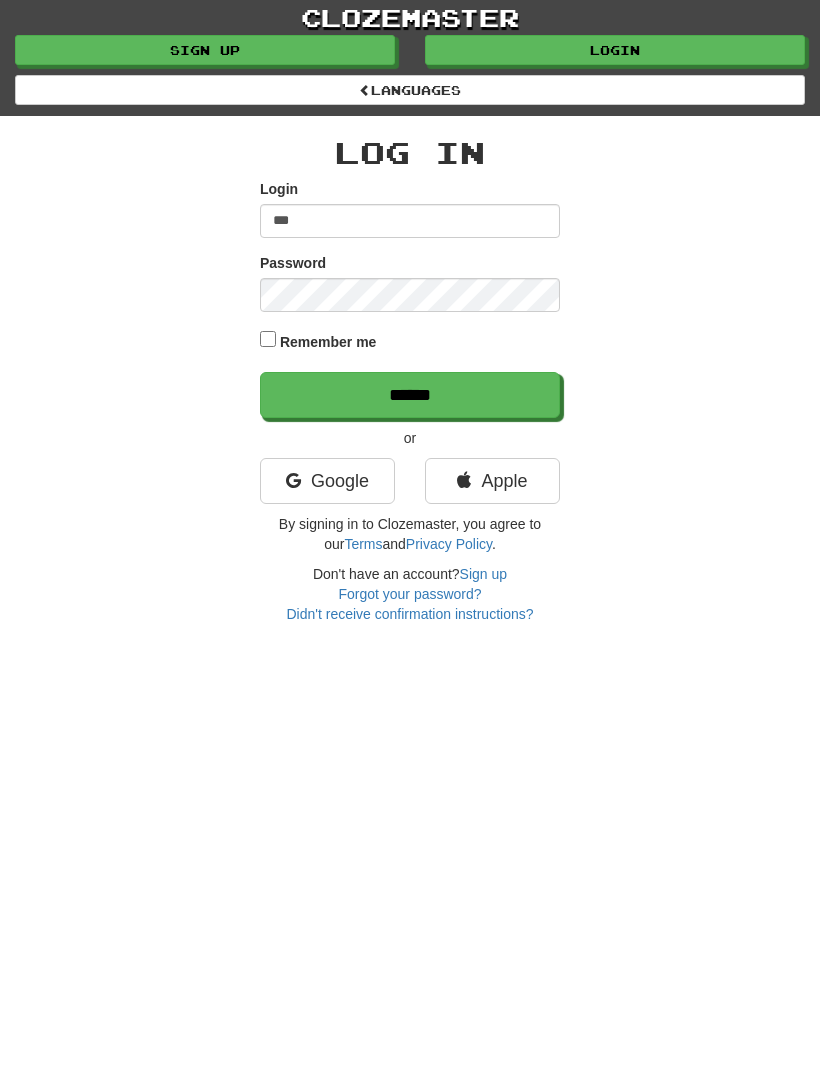 type on "***" 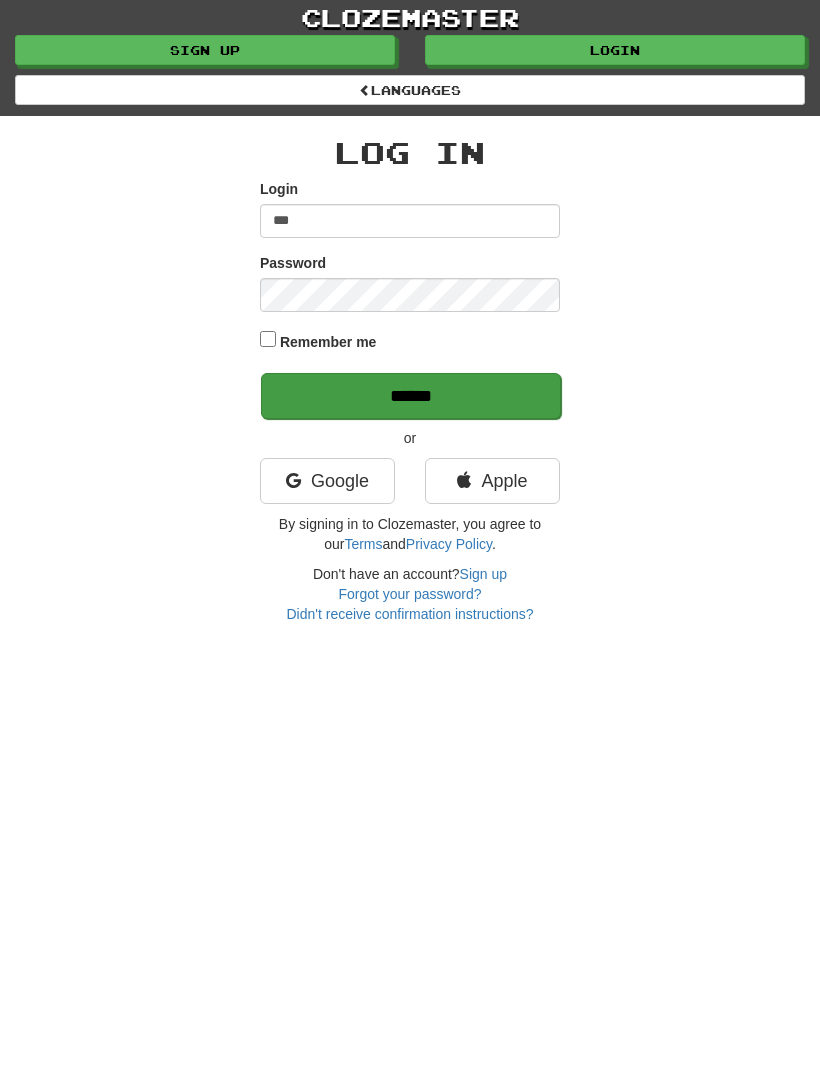 click on "******" at bounding box center (411, 396) 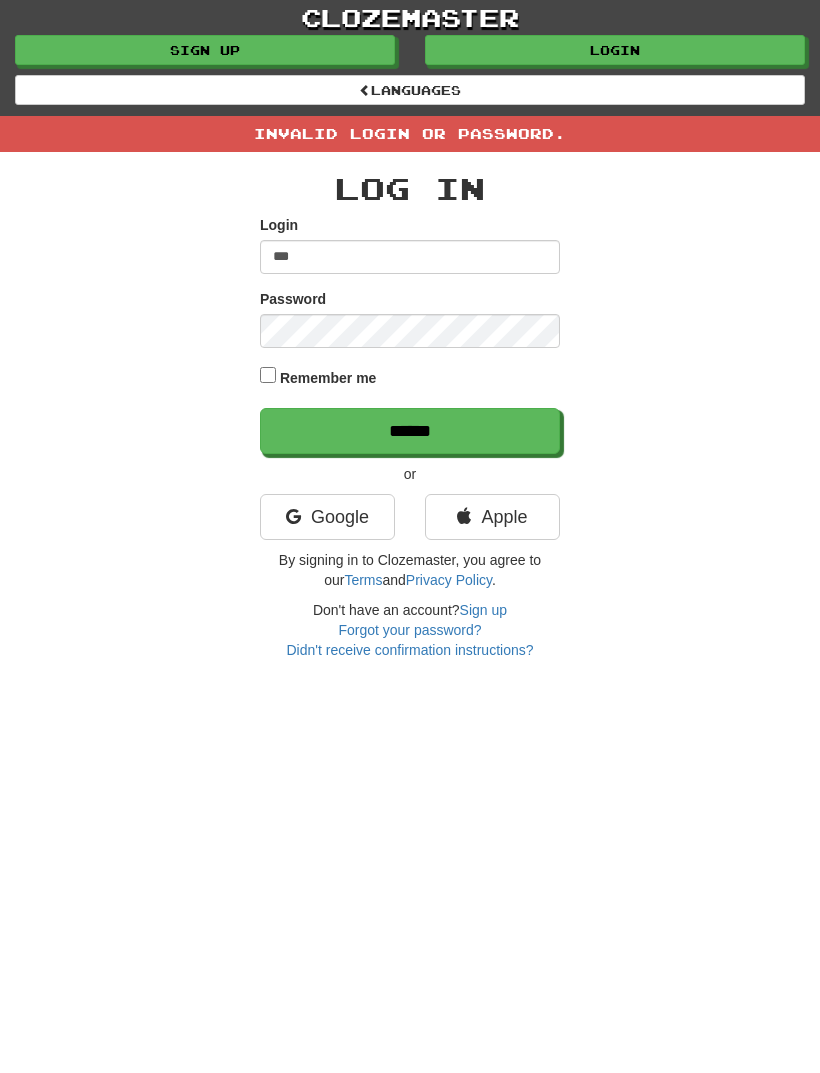 scroll, scrollTop: 0, scrollLeft: 0, axis: both 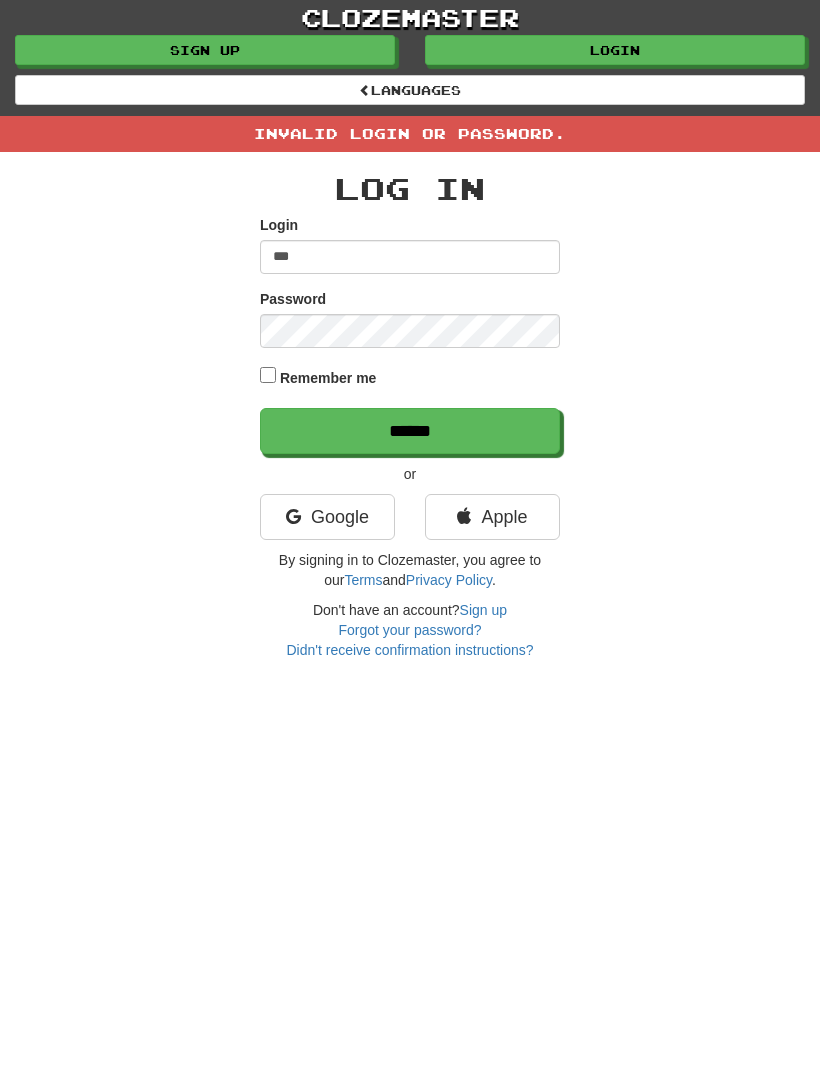 click on "***" at bounding box center [410, 257] 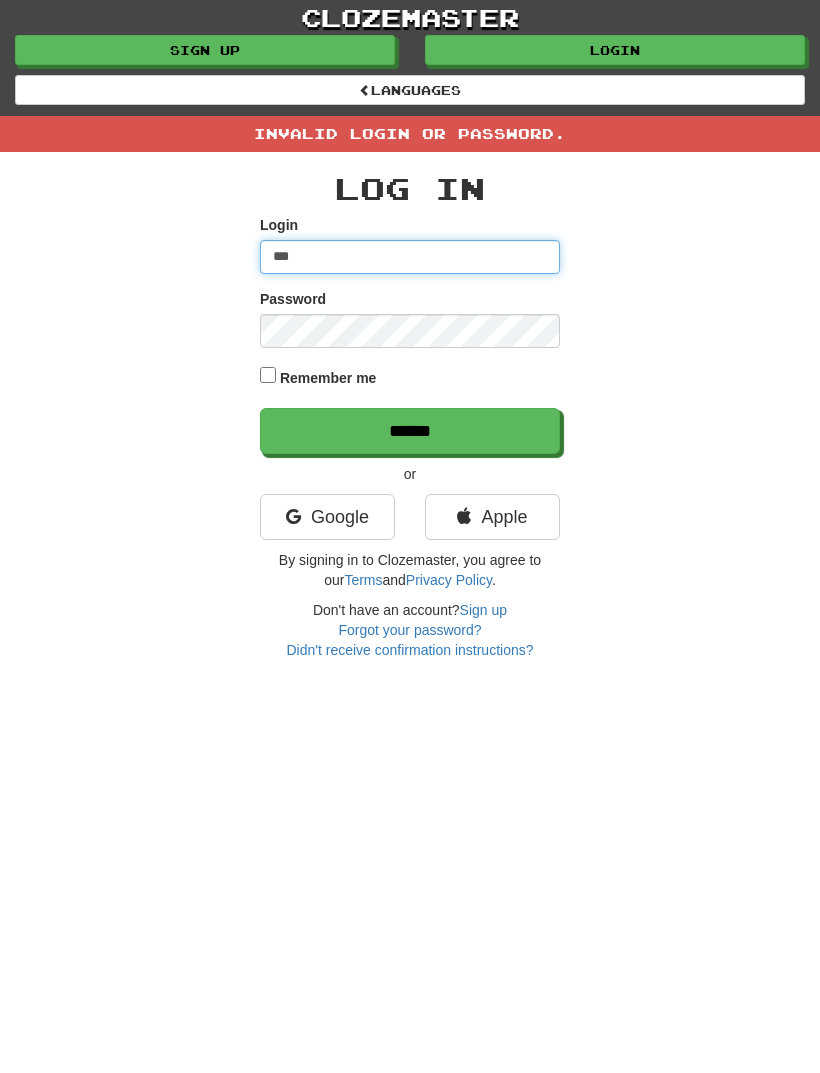 type on "***" 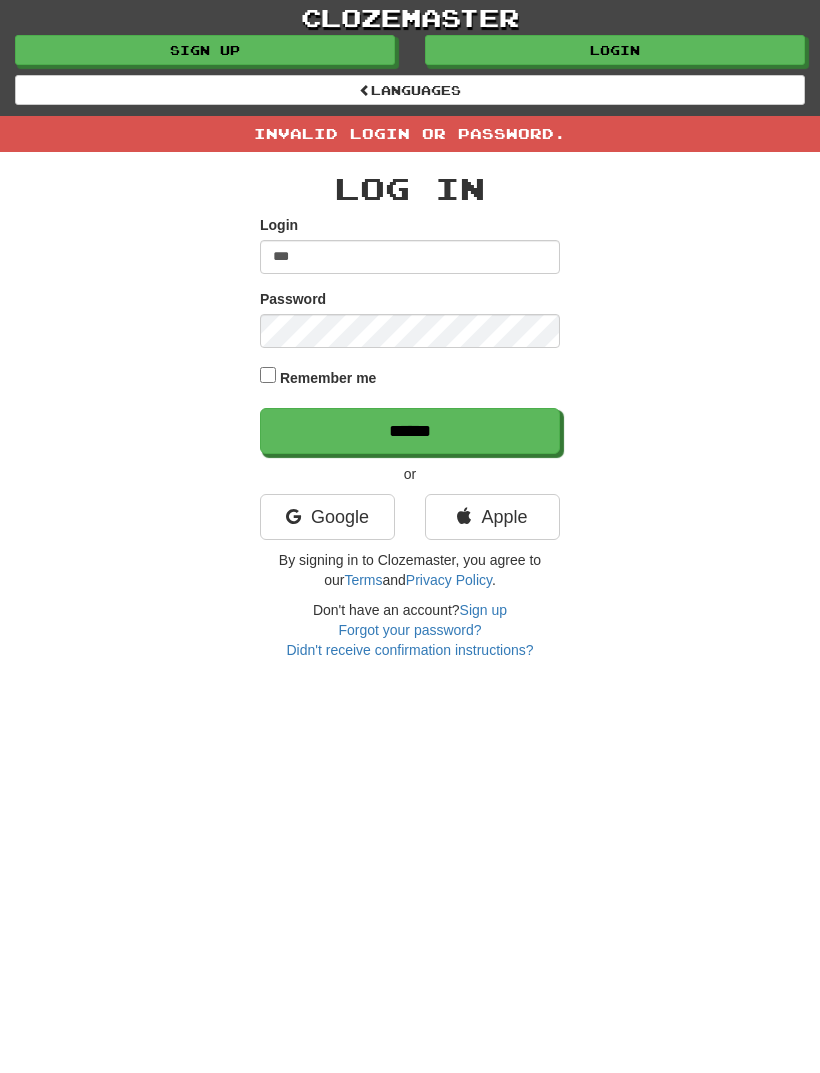 click on "******" at bounding box center (410, 431) 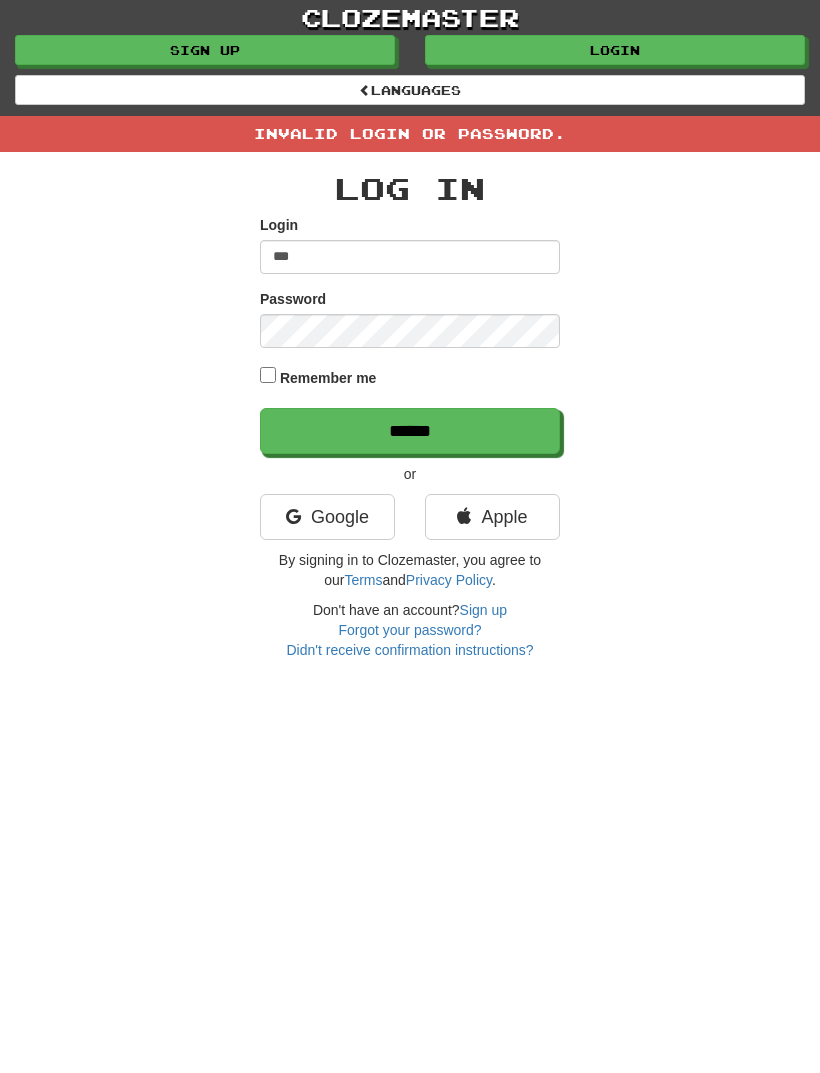scroll, scrollTop: 0, scrollLeft: 0, axis: both 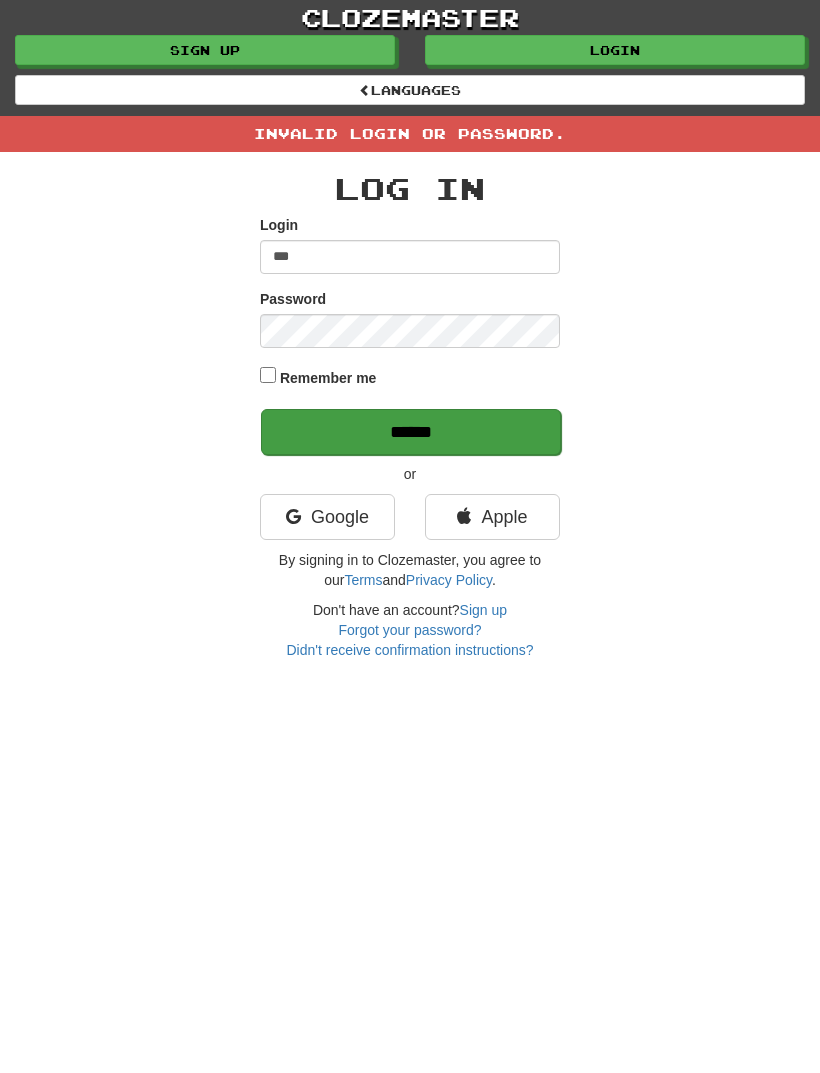 click on "******" at bounding box center (411, 432) 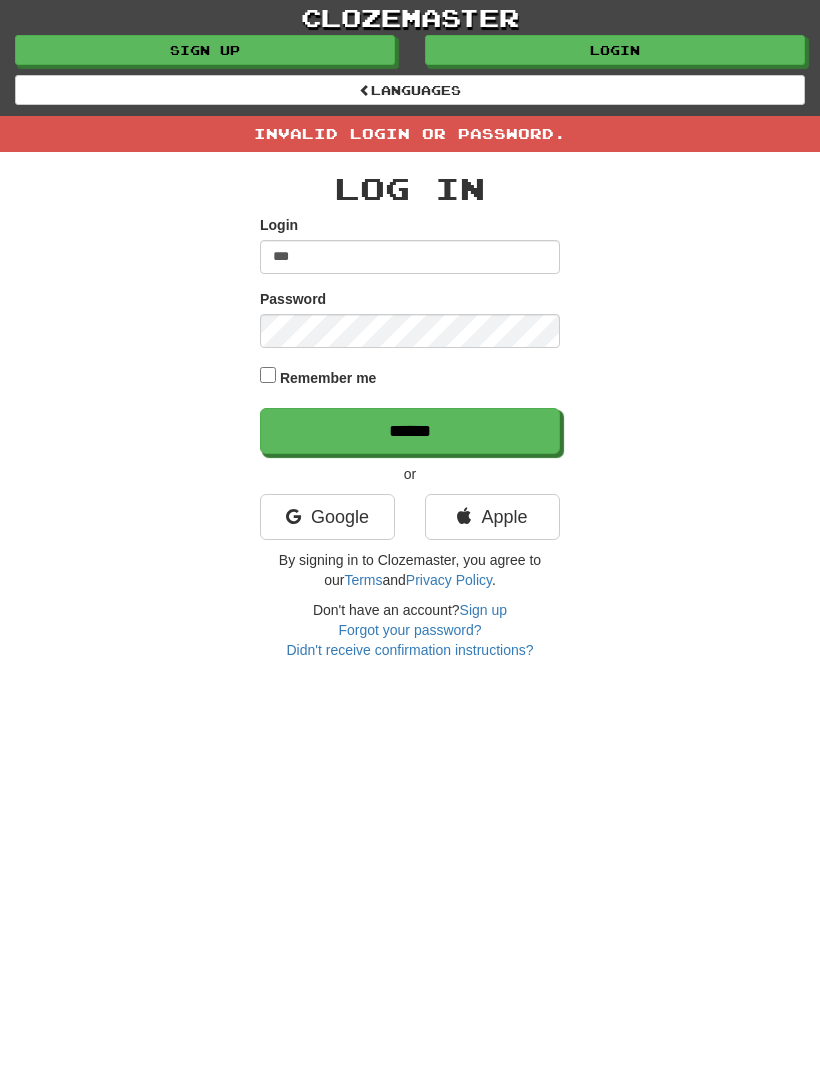 scroll, scrollTop: 0, scrollLeft: 0, axis: both 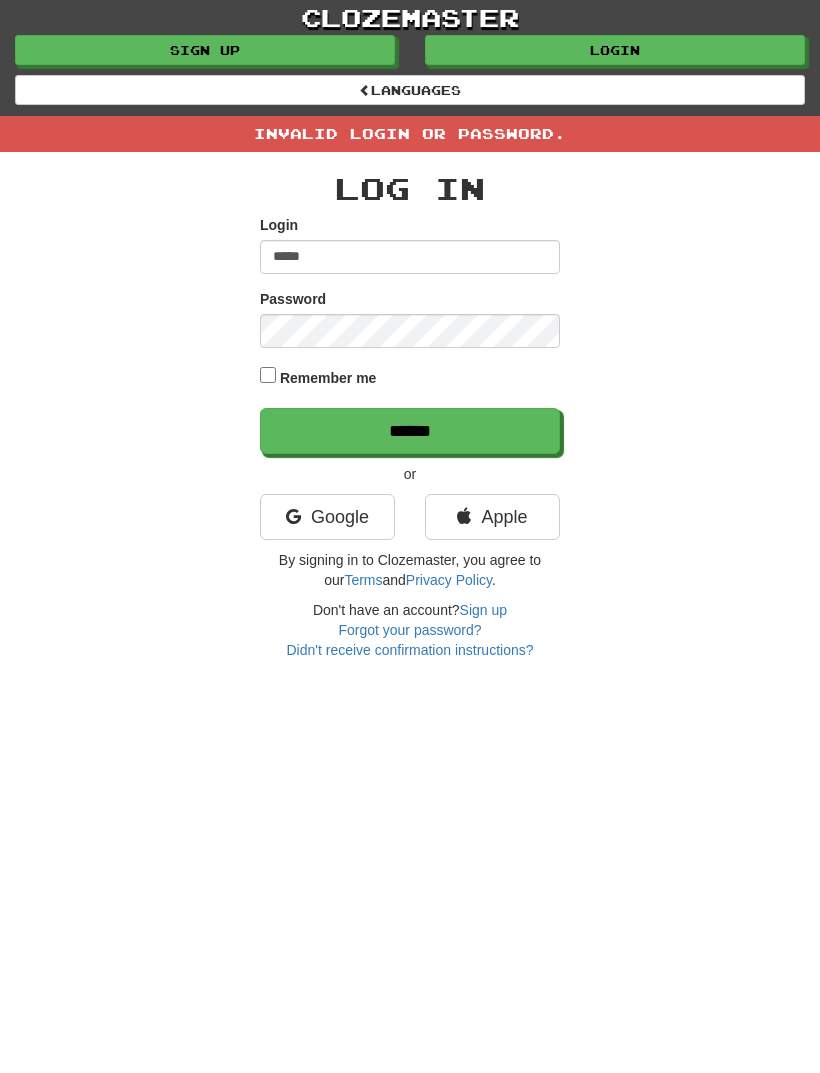 type on "*****" 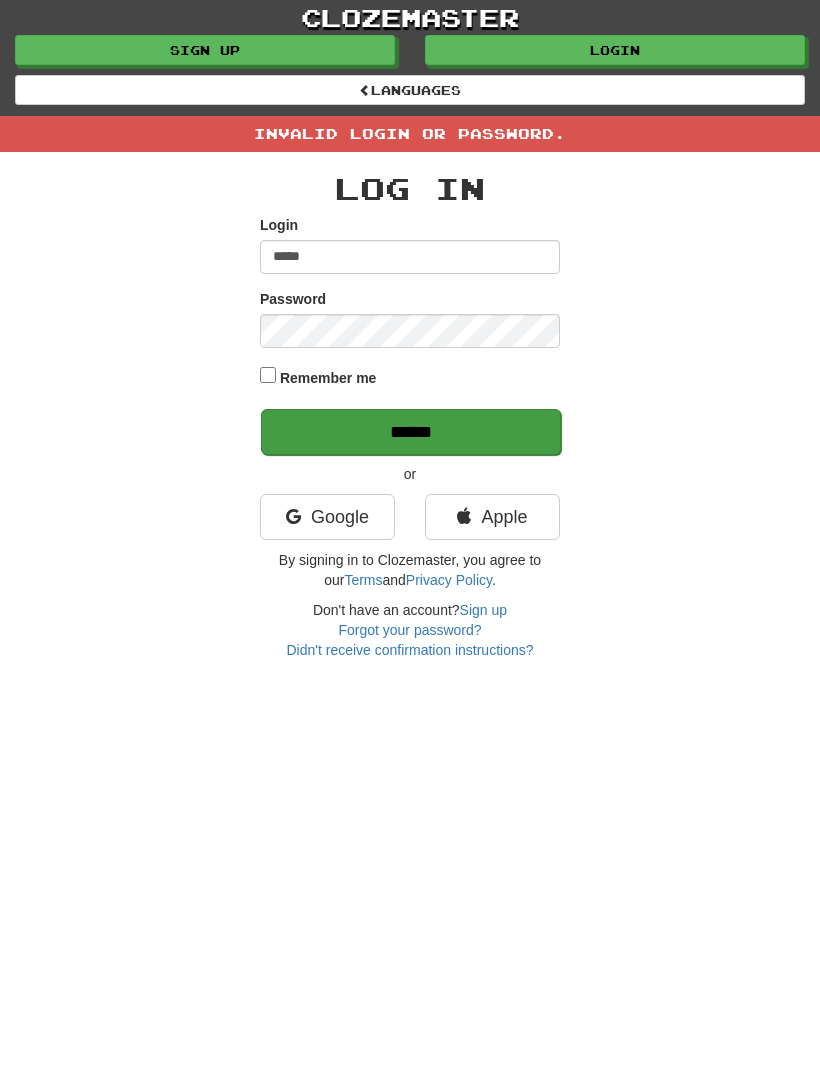 click on "******" at bounding box center (411, 432) 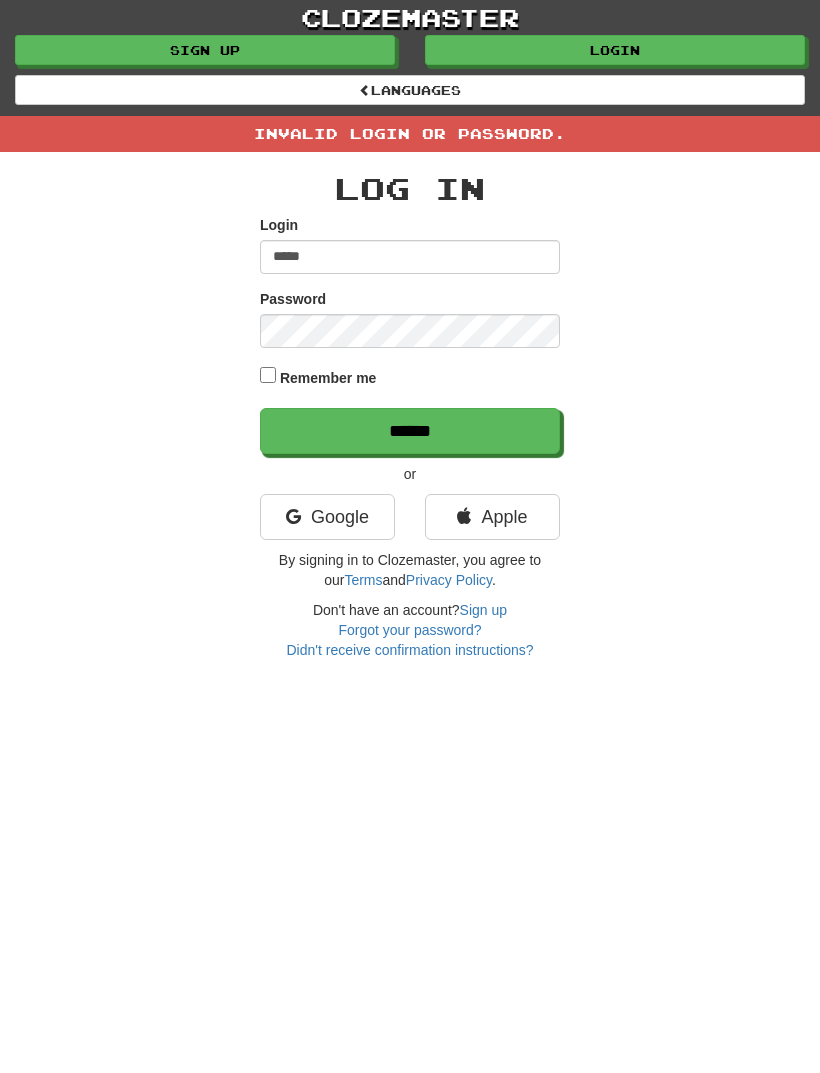 scroll, scrollTop: 0, scrollLeft: 0, axis: both 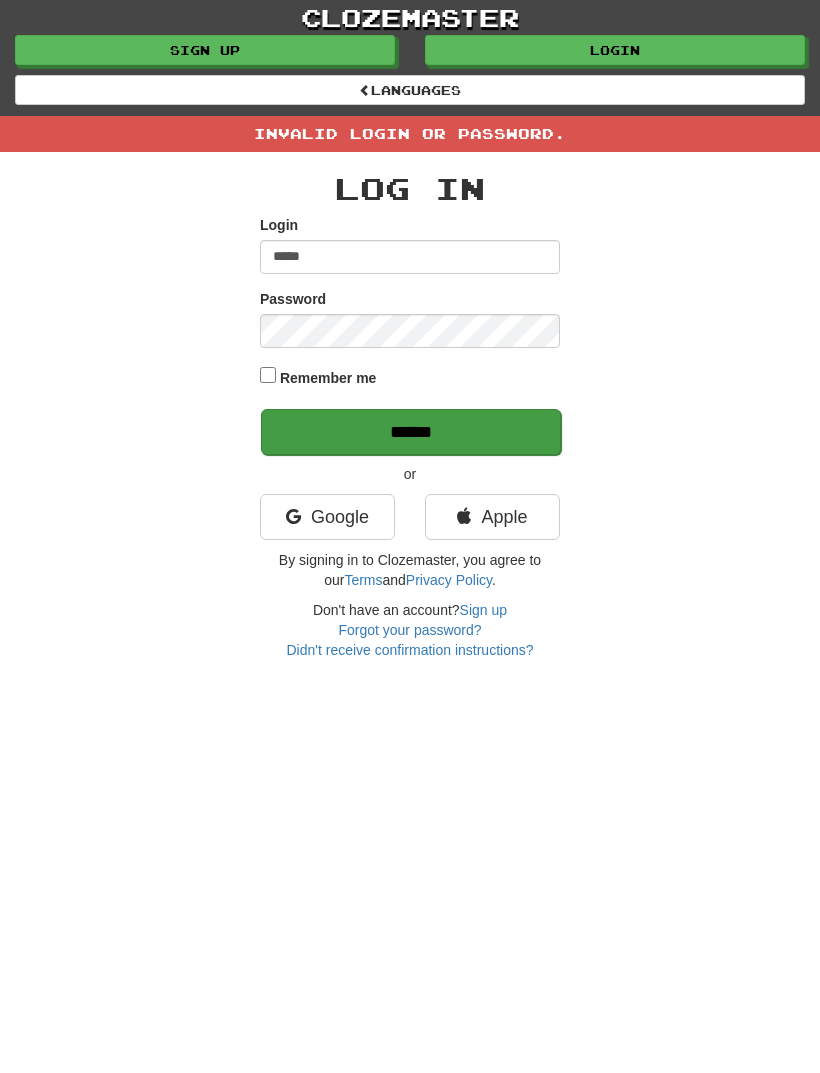 click on "******" at bounding box center [411, 432] 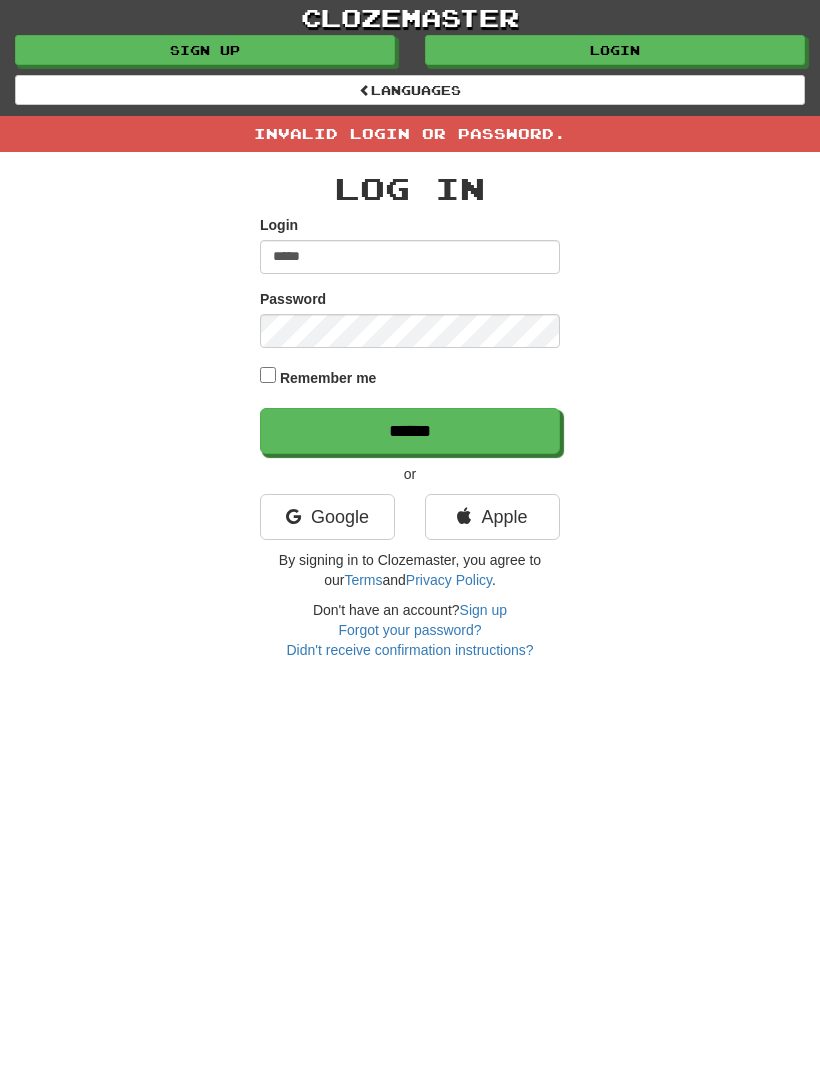 scroll, scrollTop: 0, scrollLeft: 0, axis: both 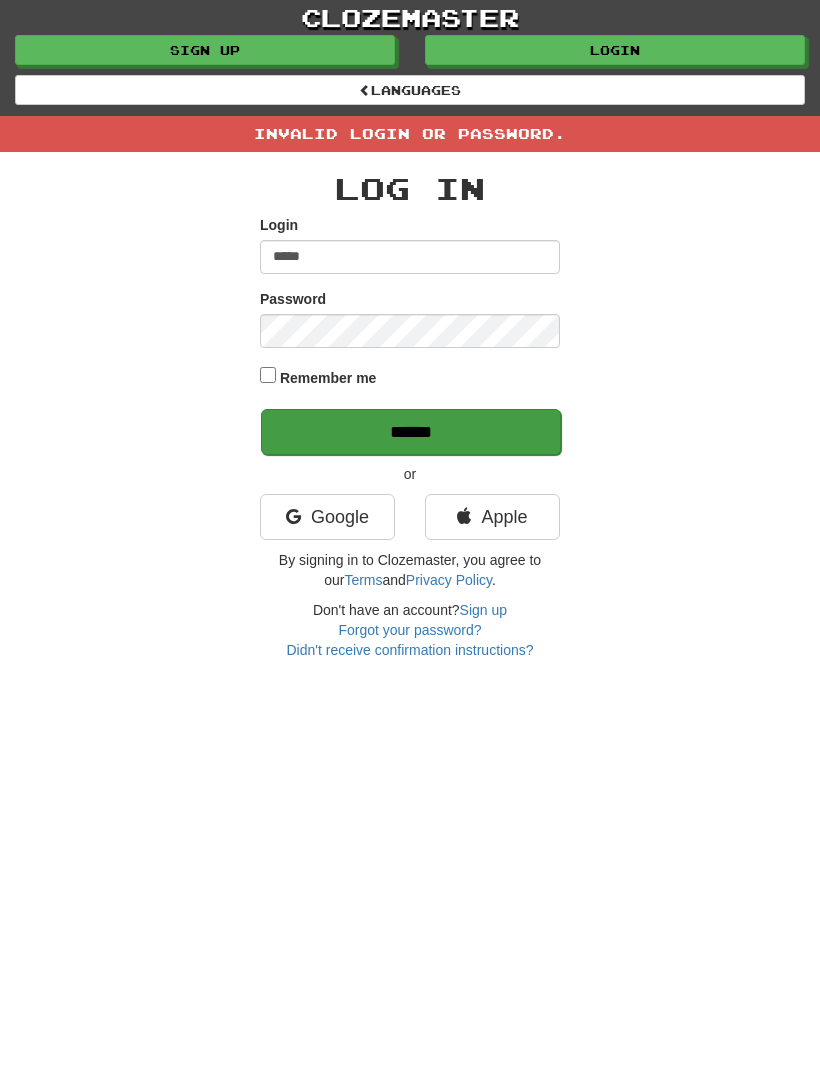 click on "******" at bounding box center [411, 432] 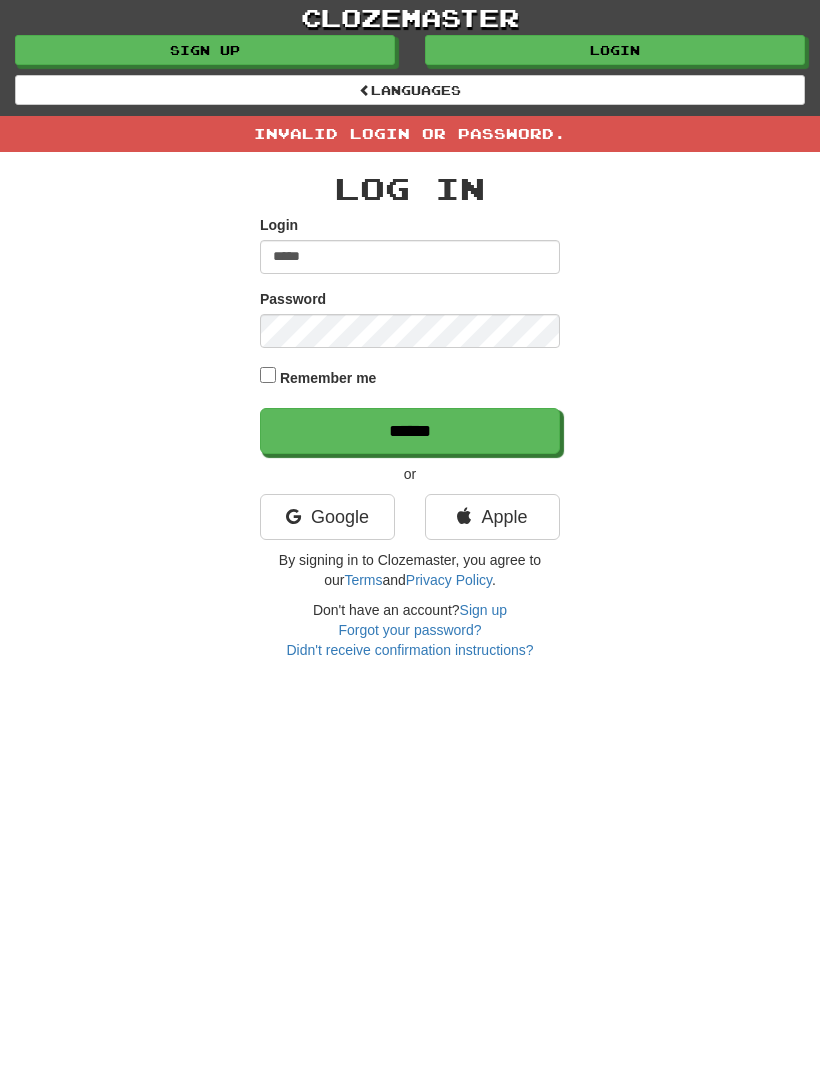 scroll, scrollTop: 0, scrollLeft: 0, axis: both 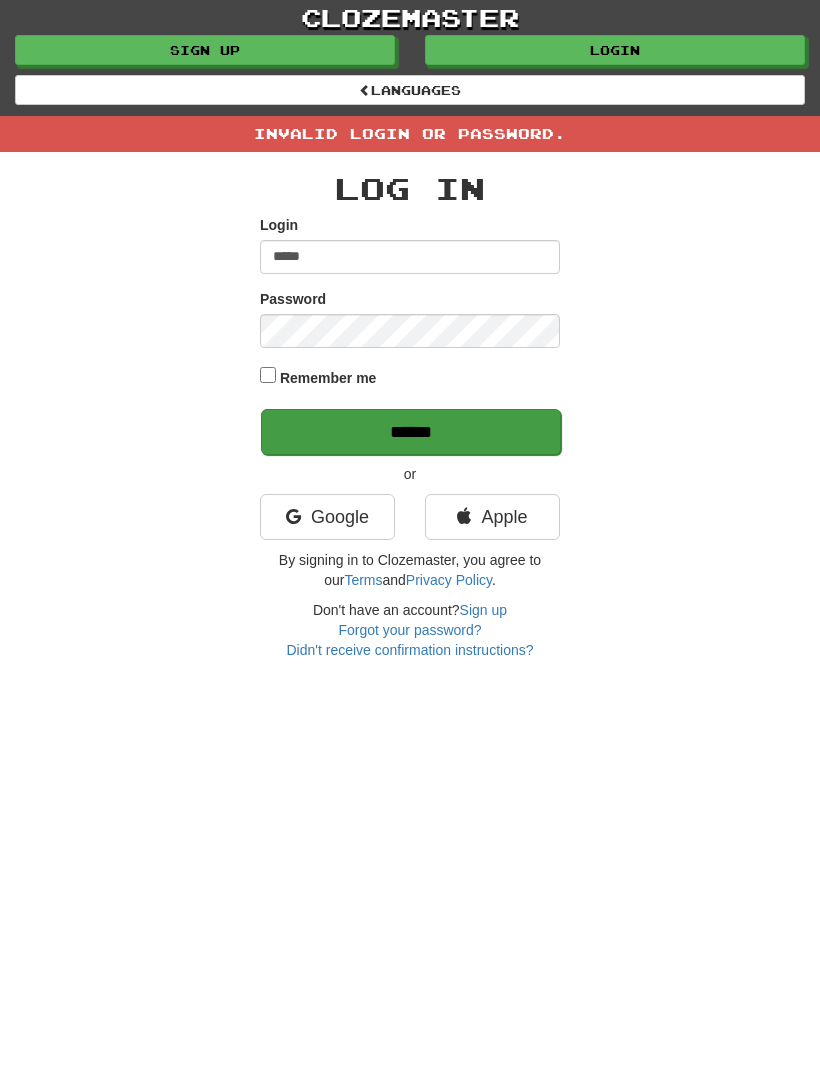click on "******" at bounding box center (411, 432) 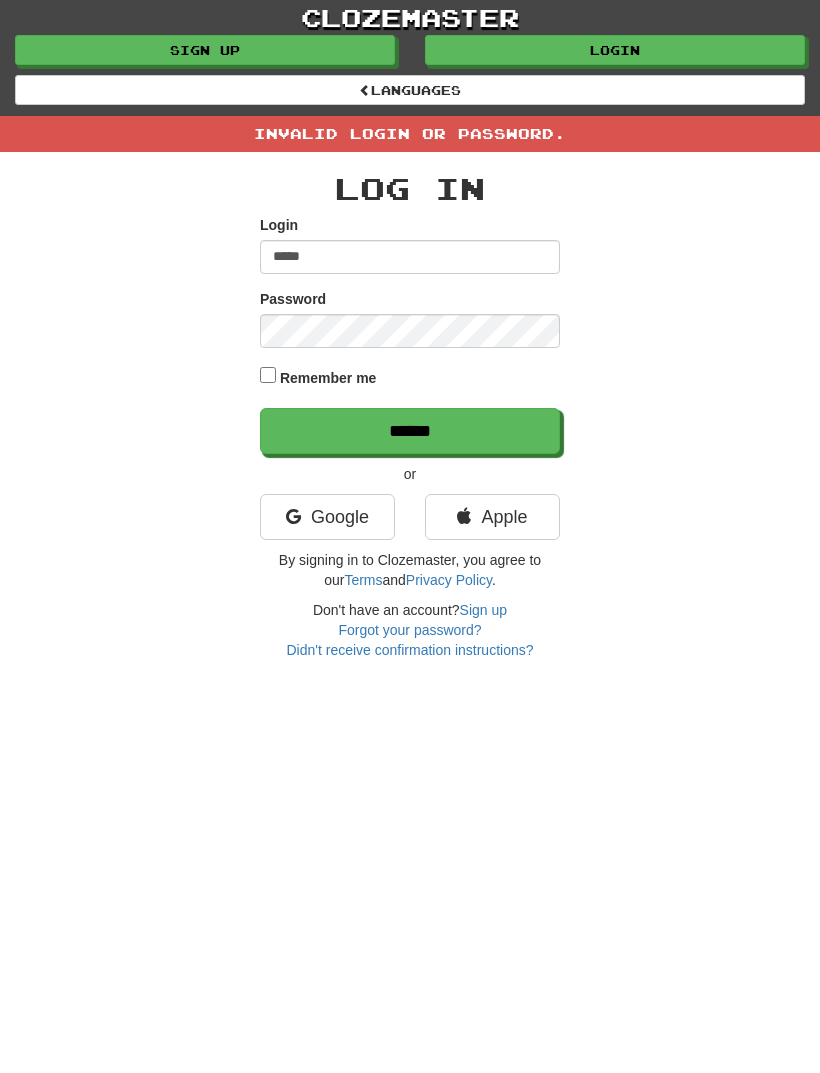 scroll, scrollTop: 0, scrollLeft: 0, axis: both 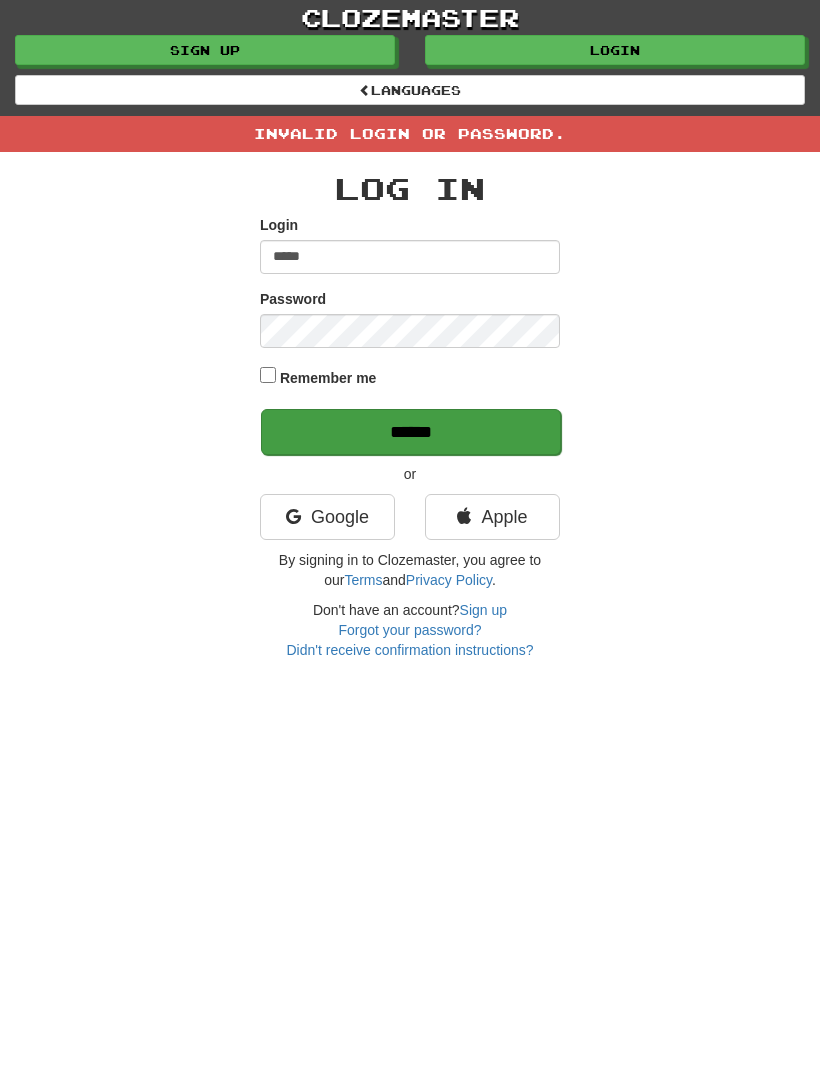 click on "******" at bounding box center (411, 432) 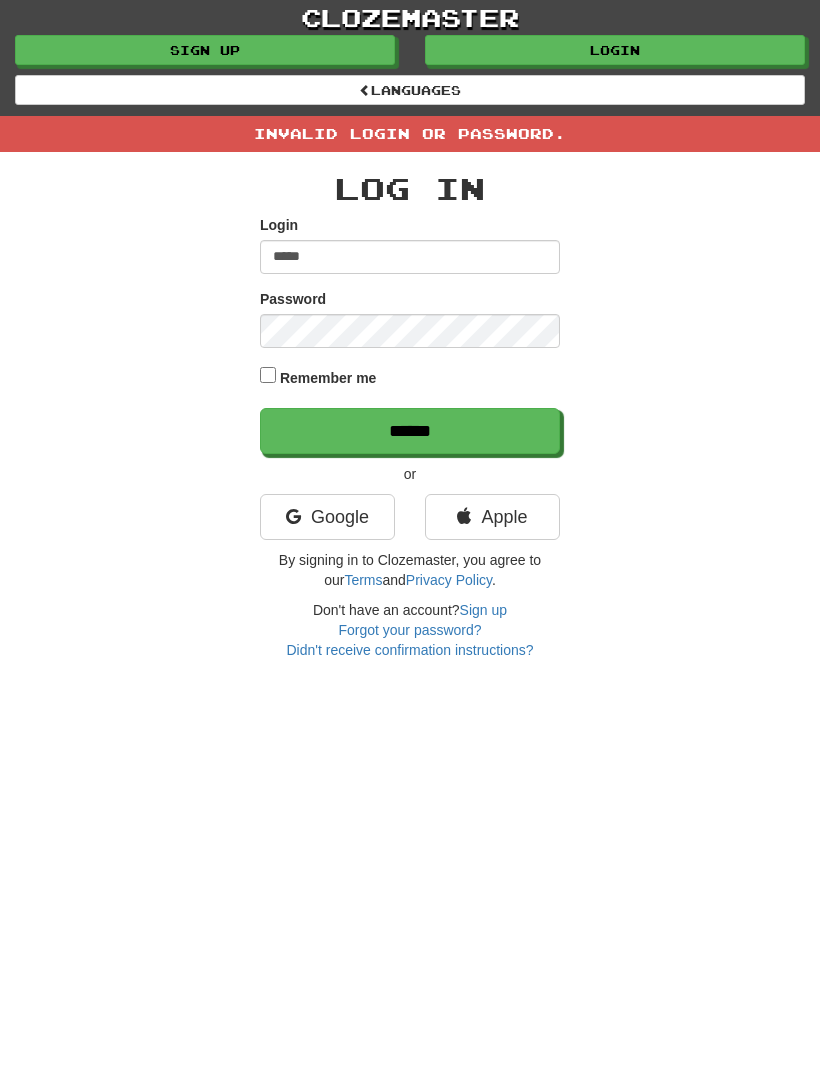 scroll, scrollTop: 0, scrollLeft: 0, axis: both 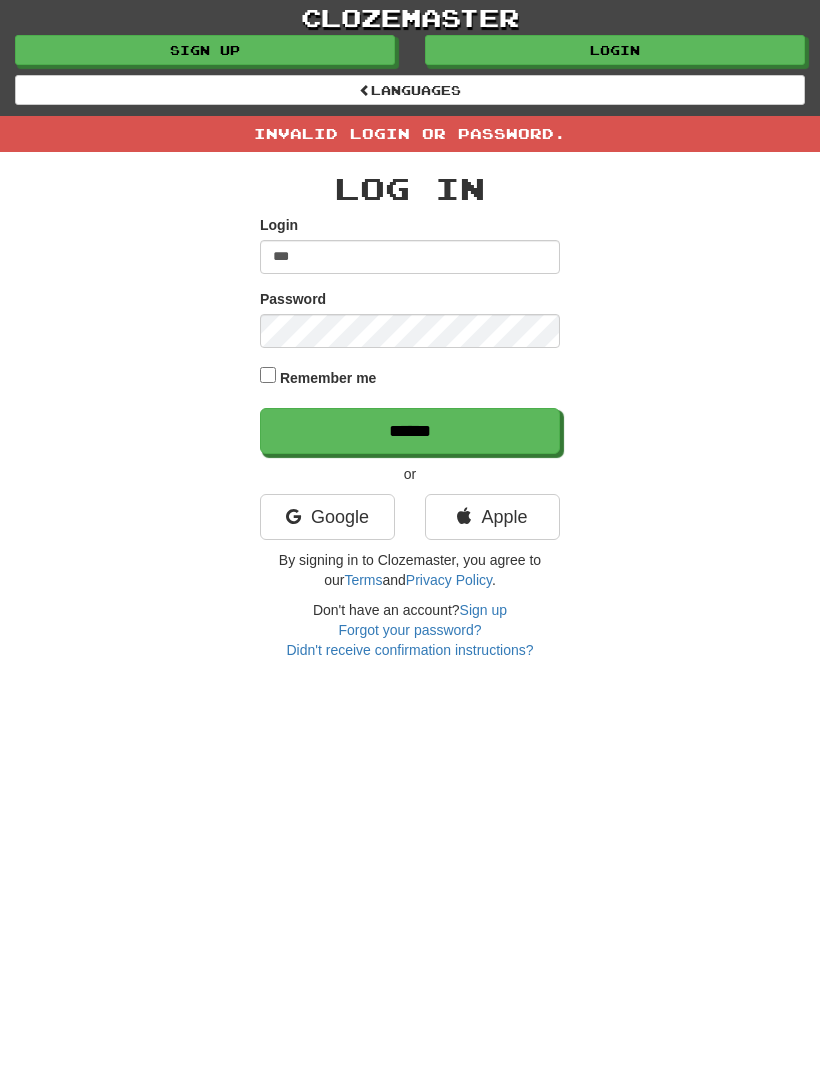 type on "***" 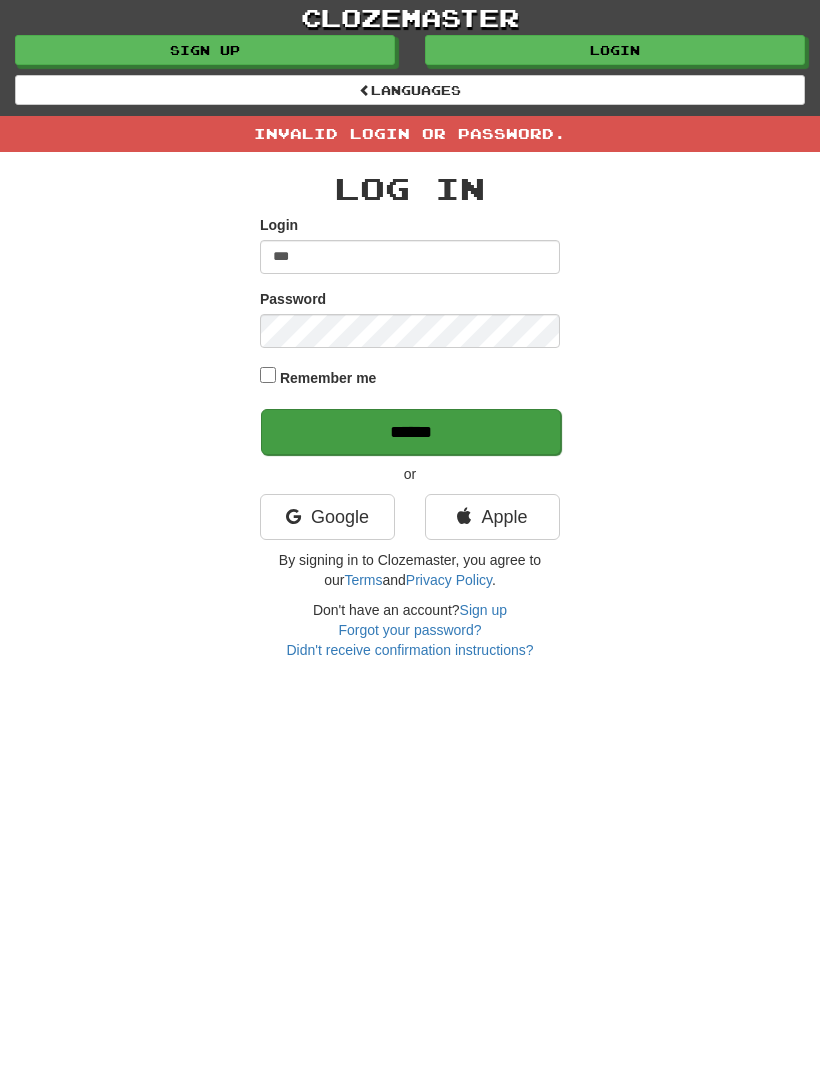 click on "******" at bounding box center (411, 432) 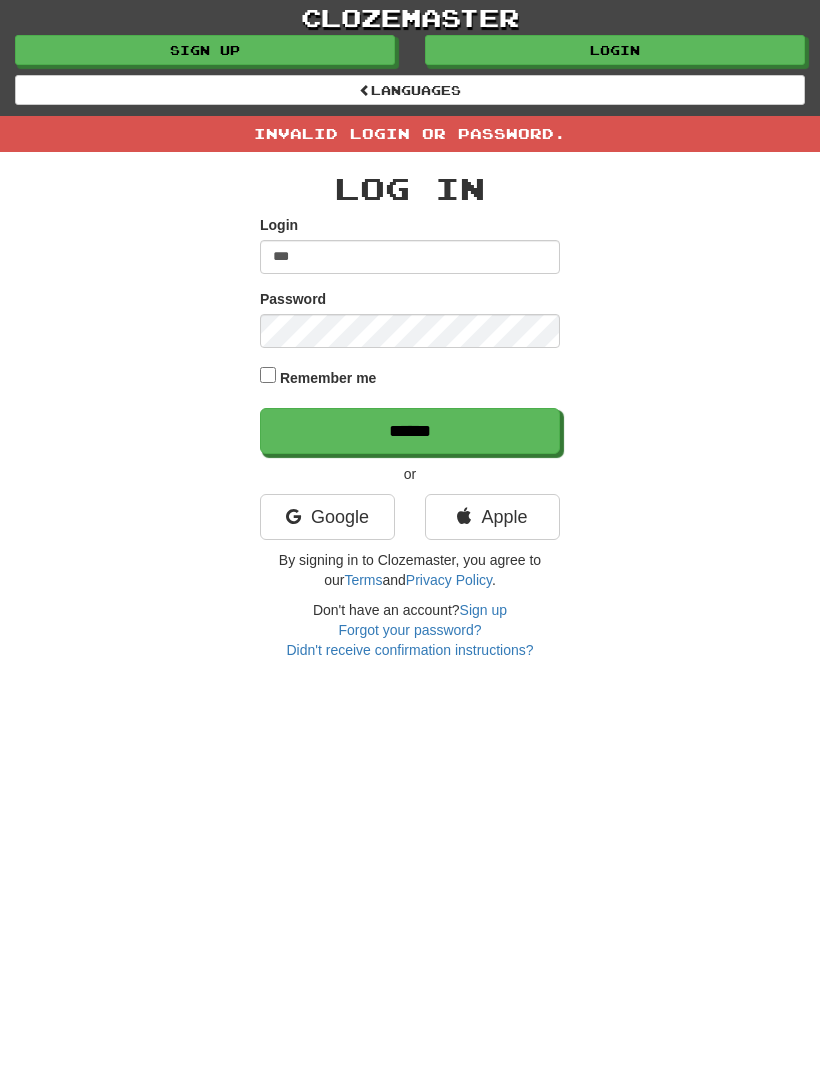 scroll, scrollTop: 0, scrollLeft: 0, axis: both 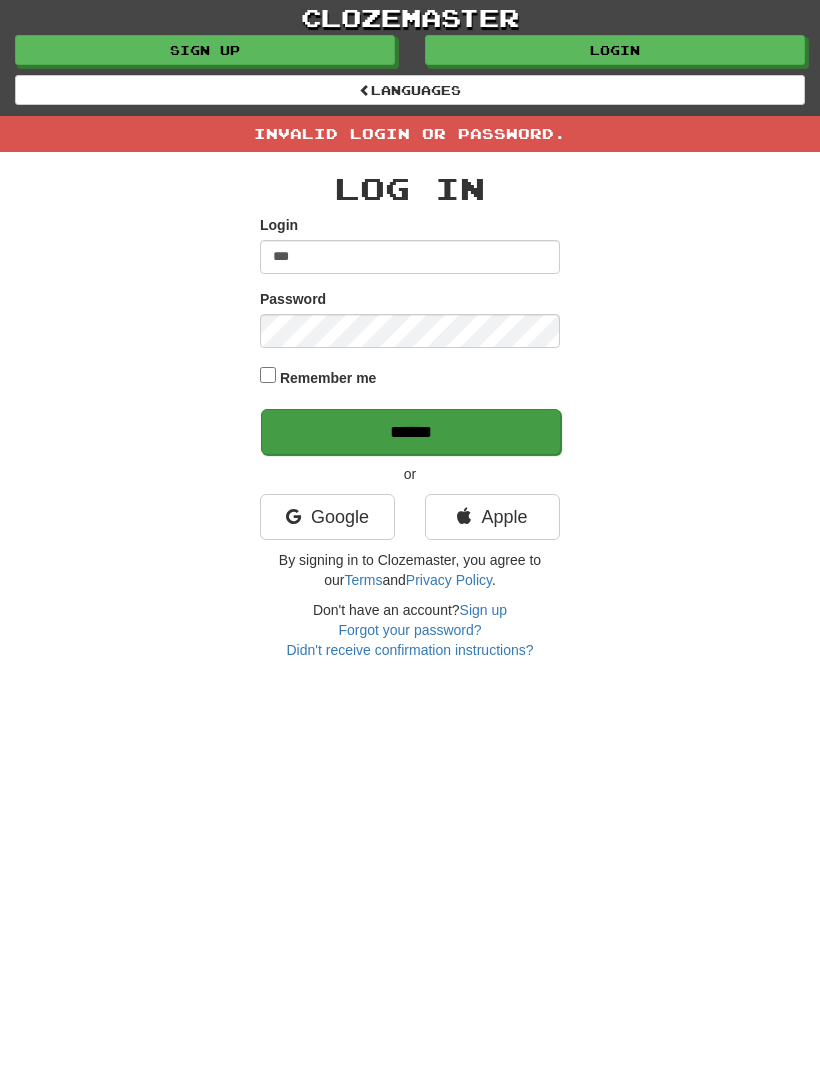 click on "******" at bounding box center [411, 432] 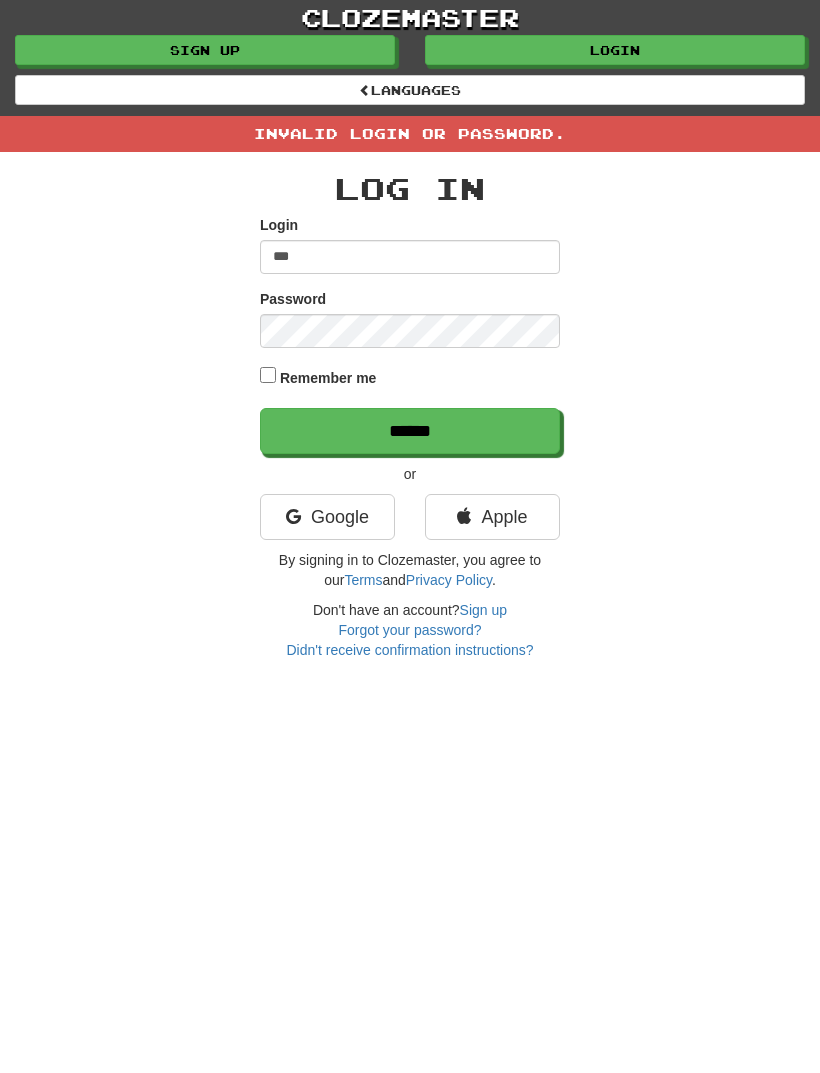 scroll, scrollTop: 0, scrollLeft: 0, axis: both 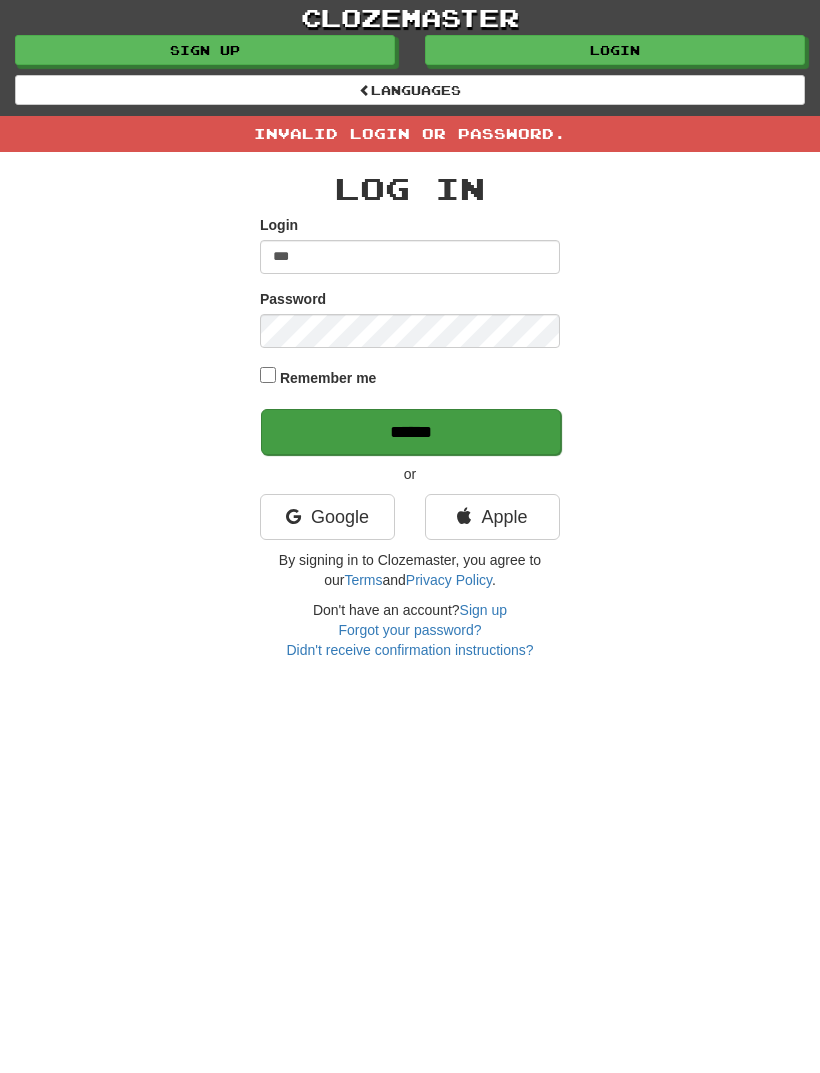 click on "******" at bounding box center [411, 432] 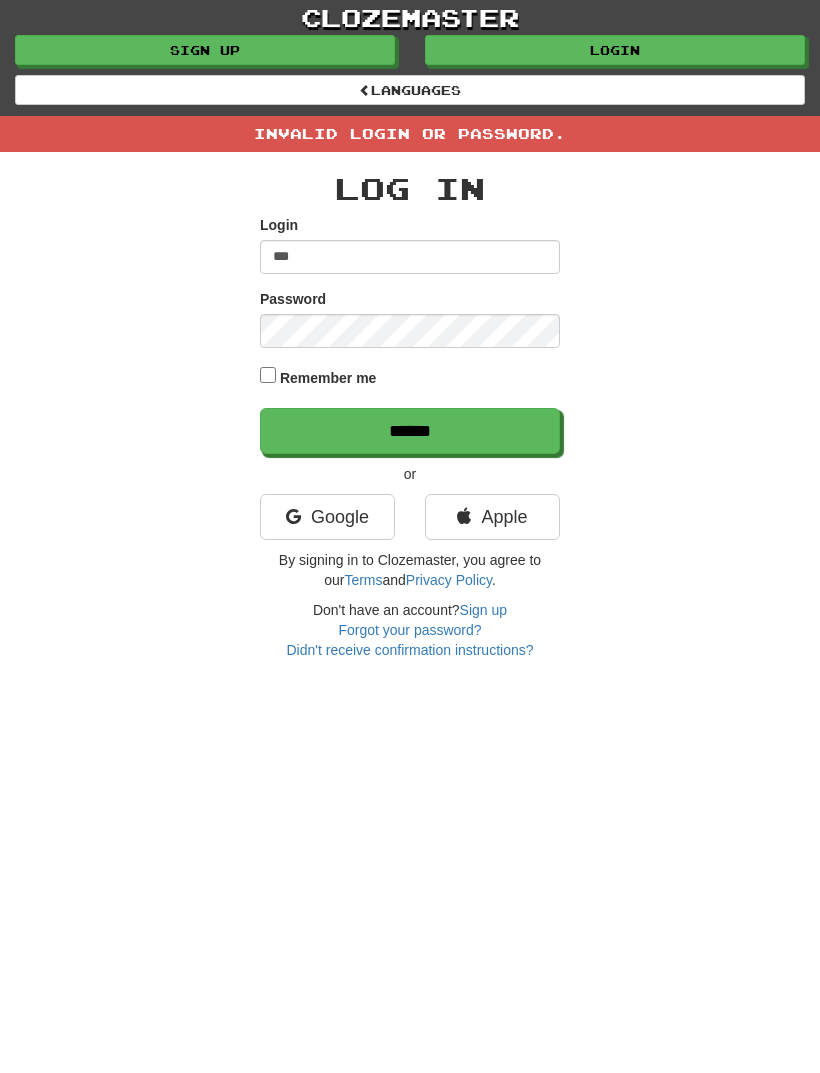 scroll, scrollTop: 0, scrollLeft: 0, axis: both 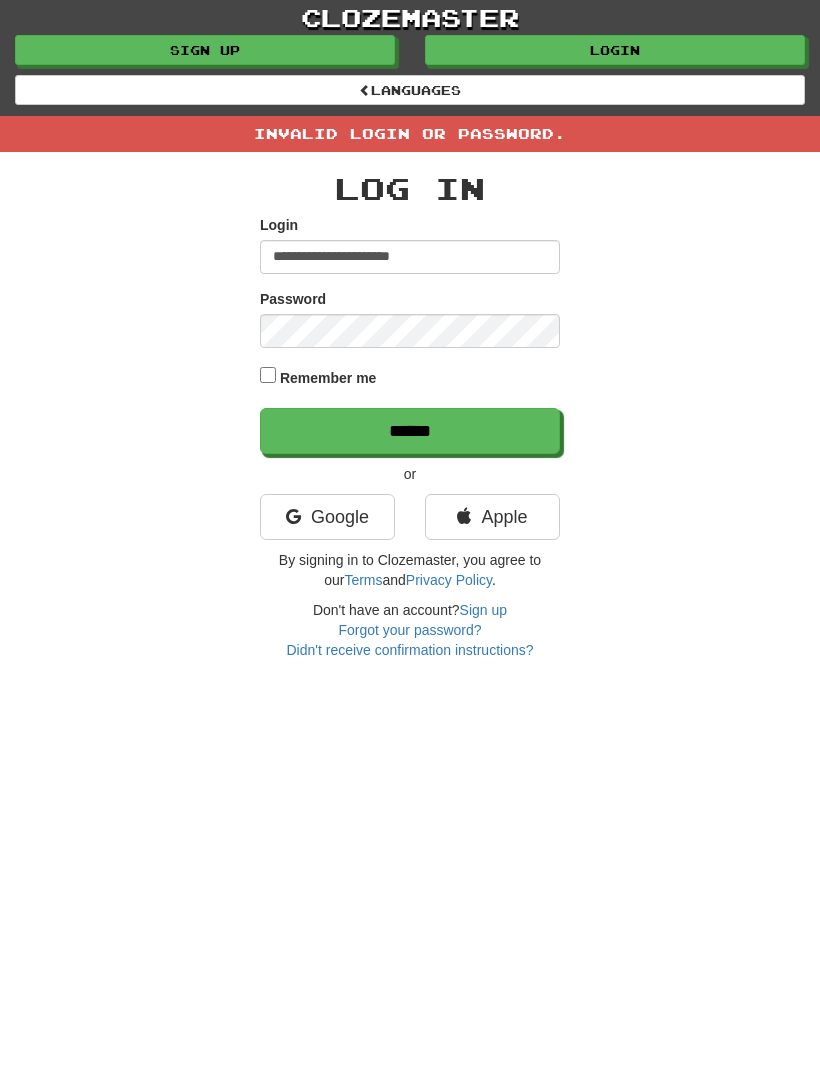 type on "**********" 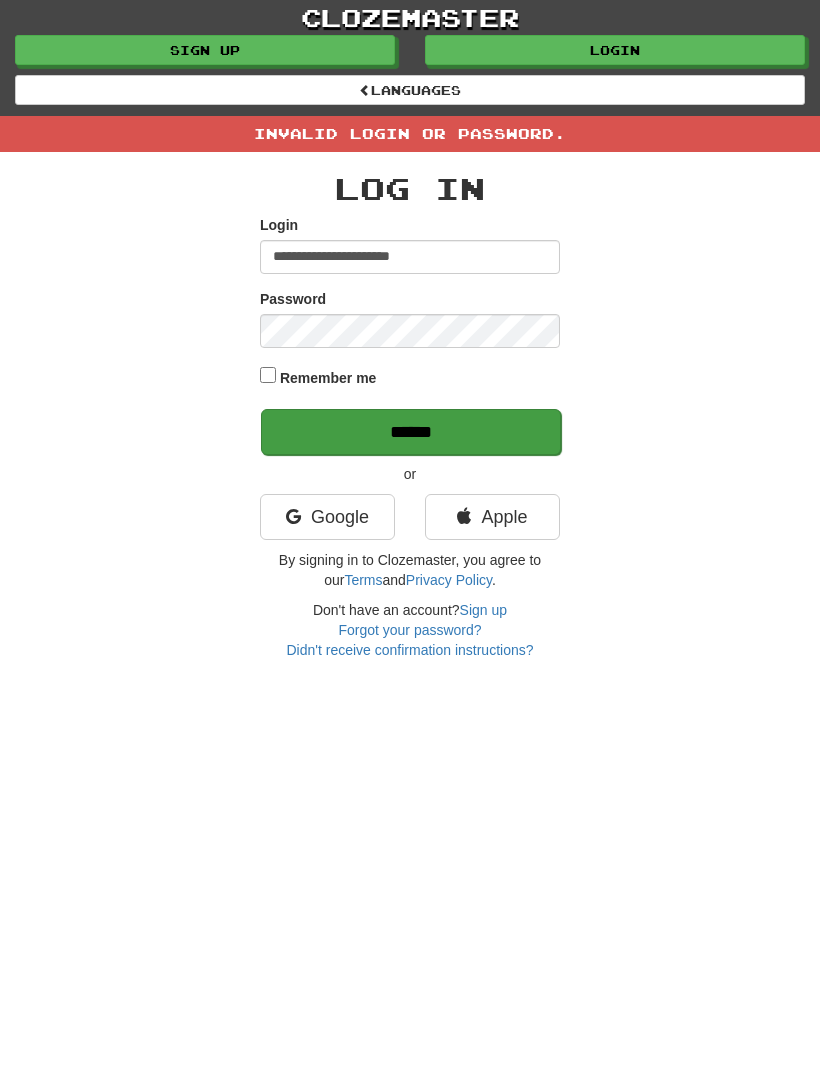 click on "******" at bounding box center [411, 432] 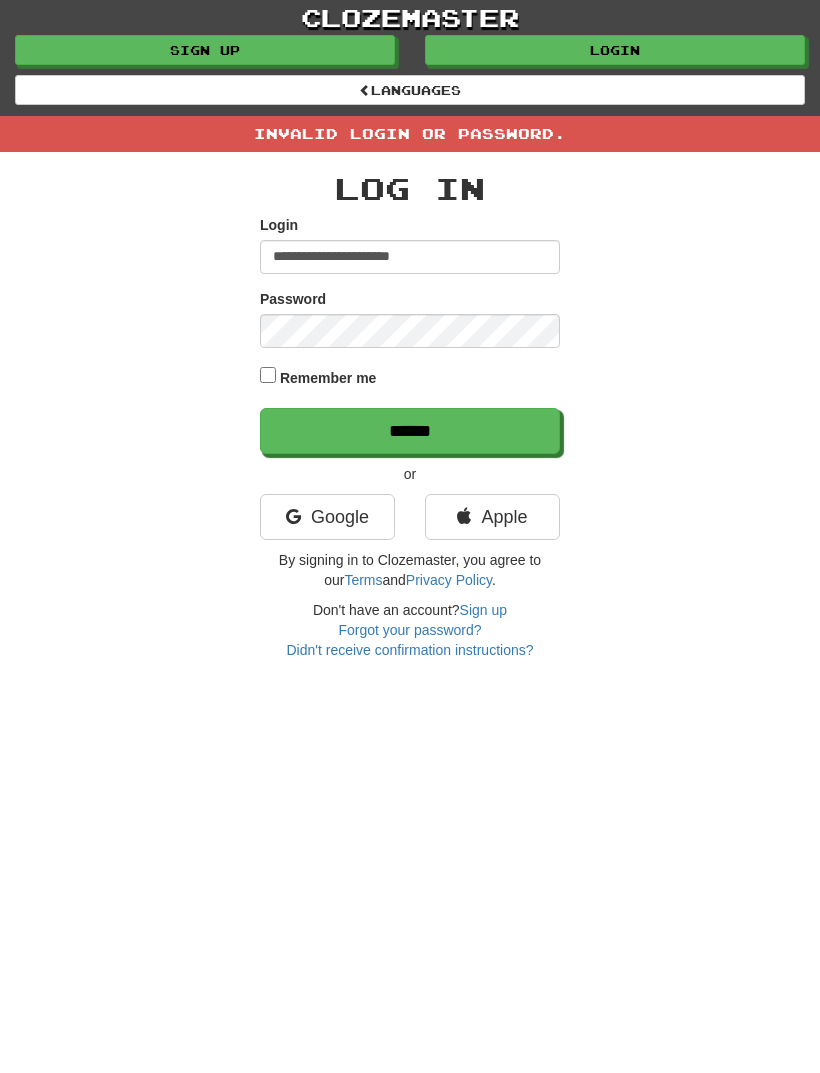 scroll, scrollTop: 0, scrollLeft: 0, axis: both 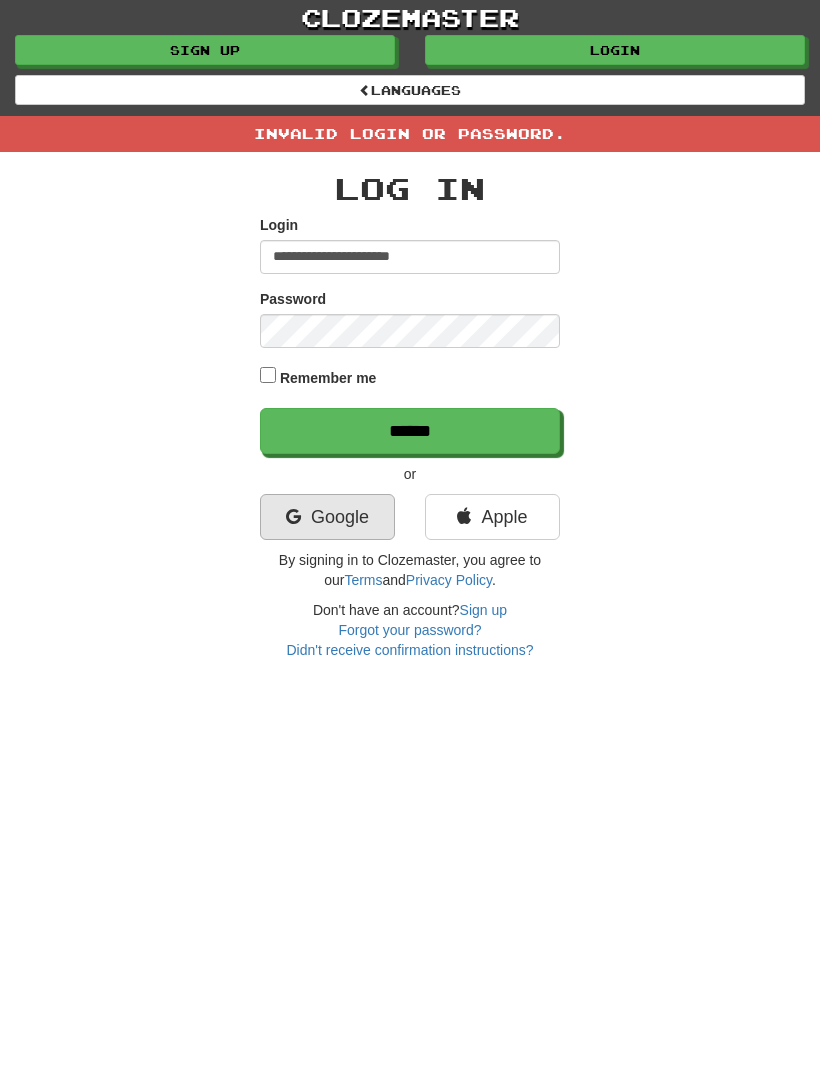 click on "Google" at bounding box center [327, 517] 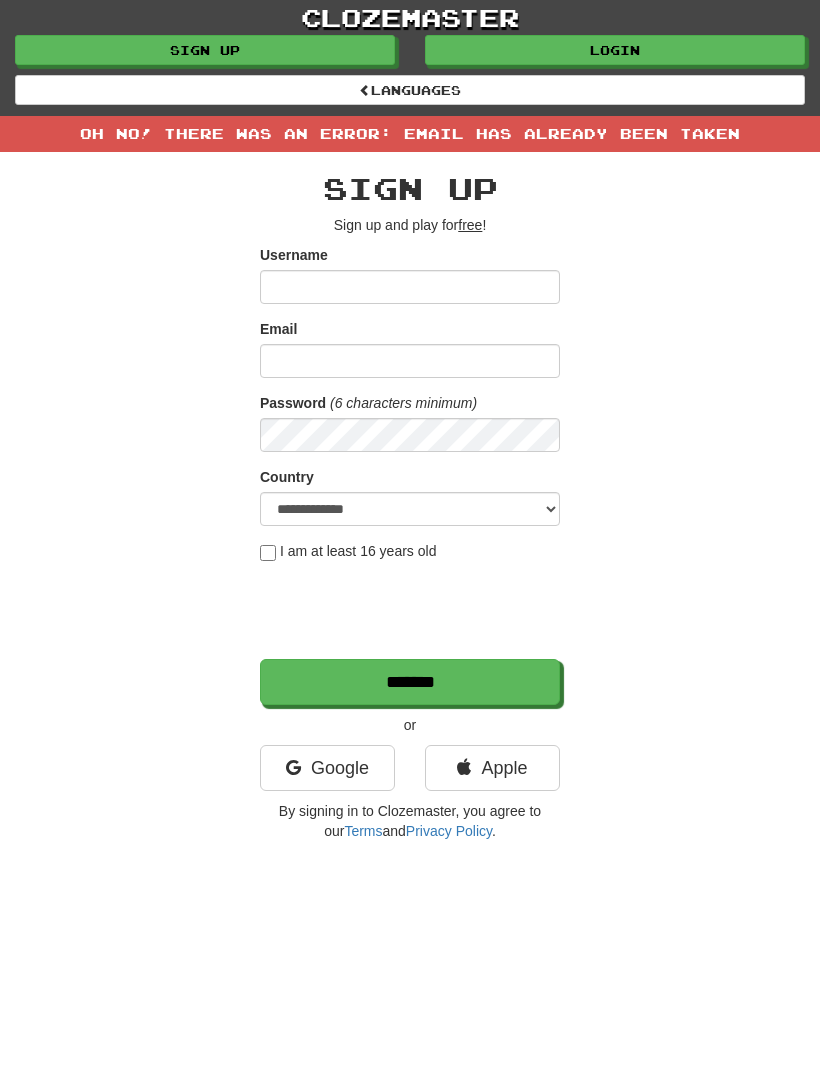 scroll, scrollTop: 0, scrollLeft: 0, axis: both 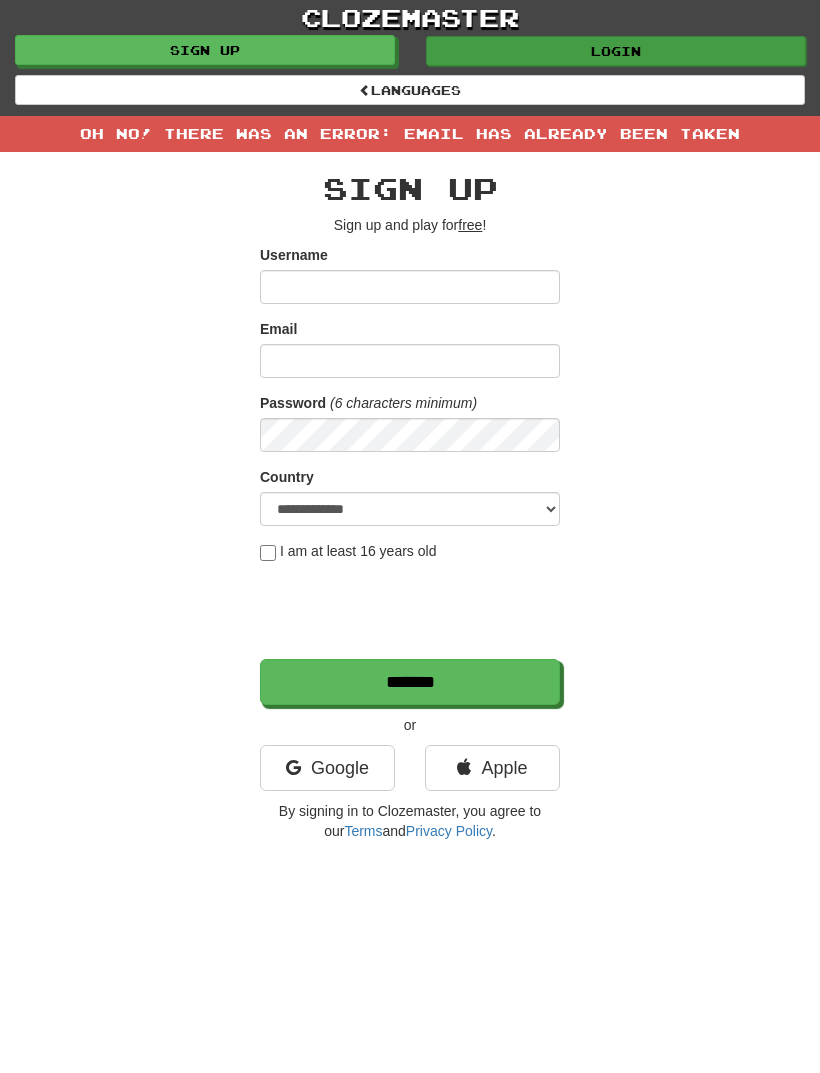 click on "Login" at bounding box center (616, 51) 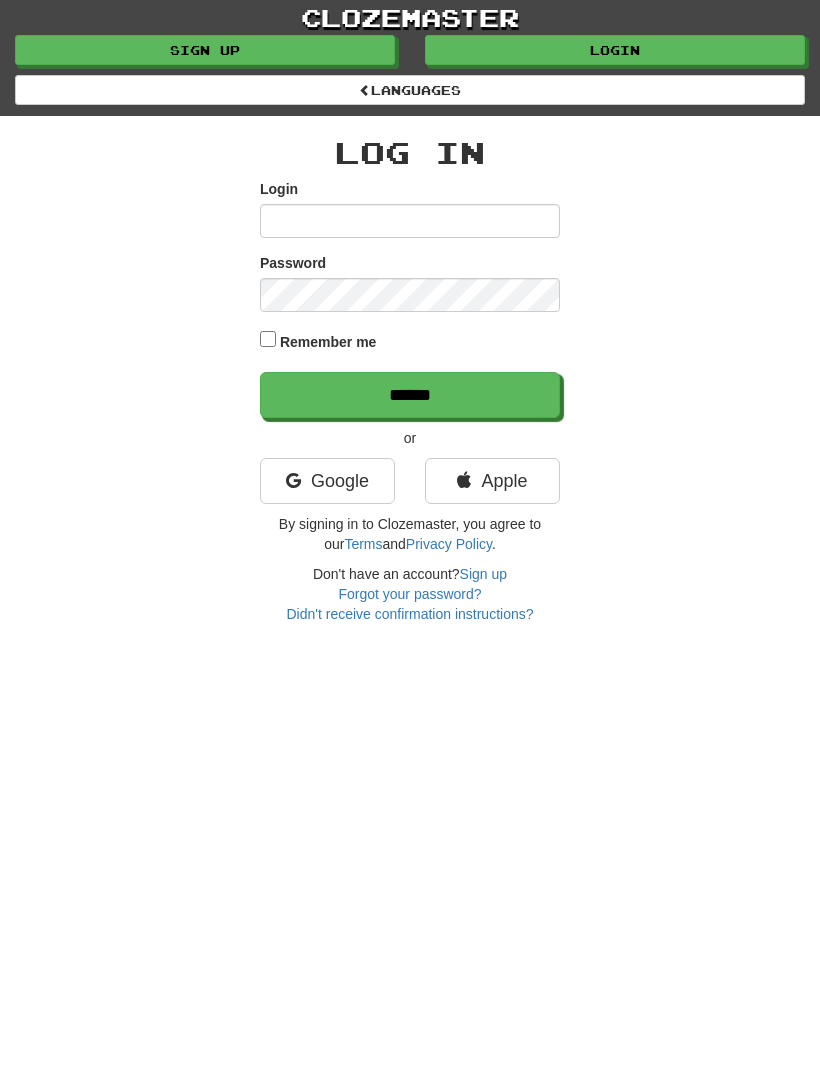scroll, scrollTop: 0, scrollLeft: 0, axis: both 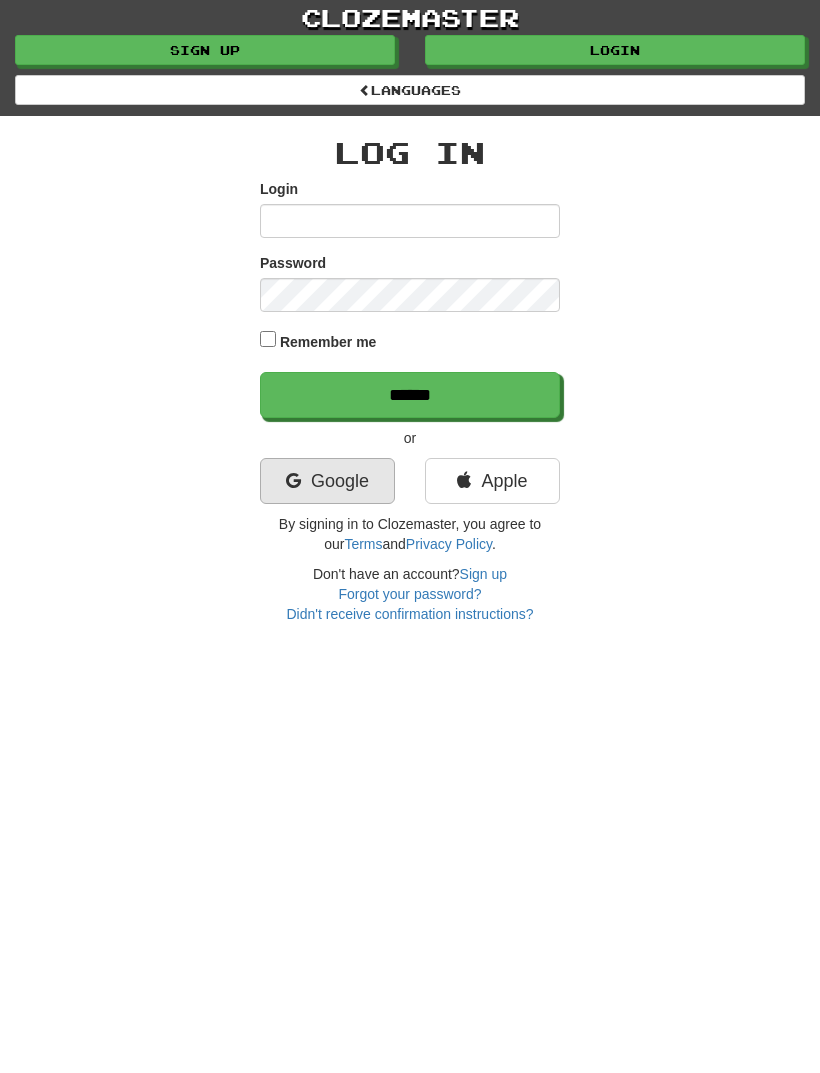 click on "Google" at bounding box center (327, 481) 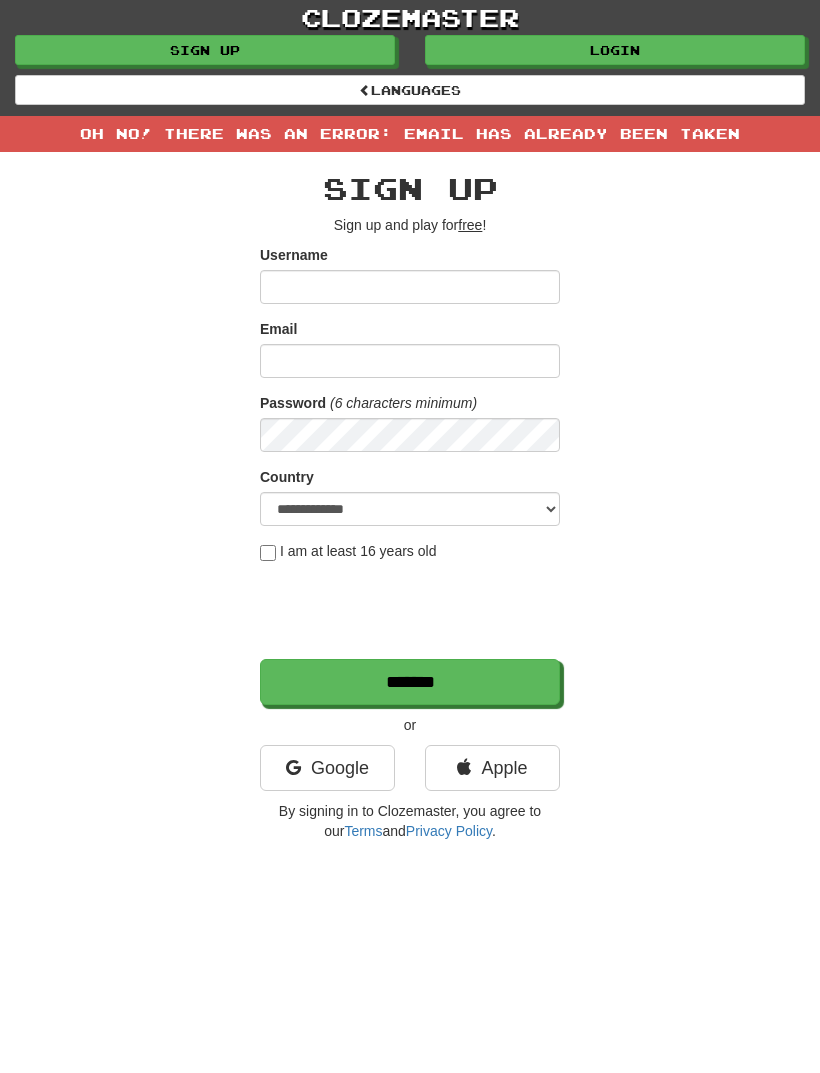 scroll, scrollTop: 0, scrollLeft: 0, axis: both 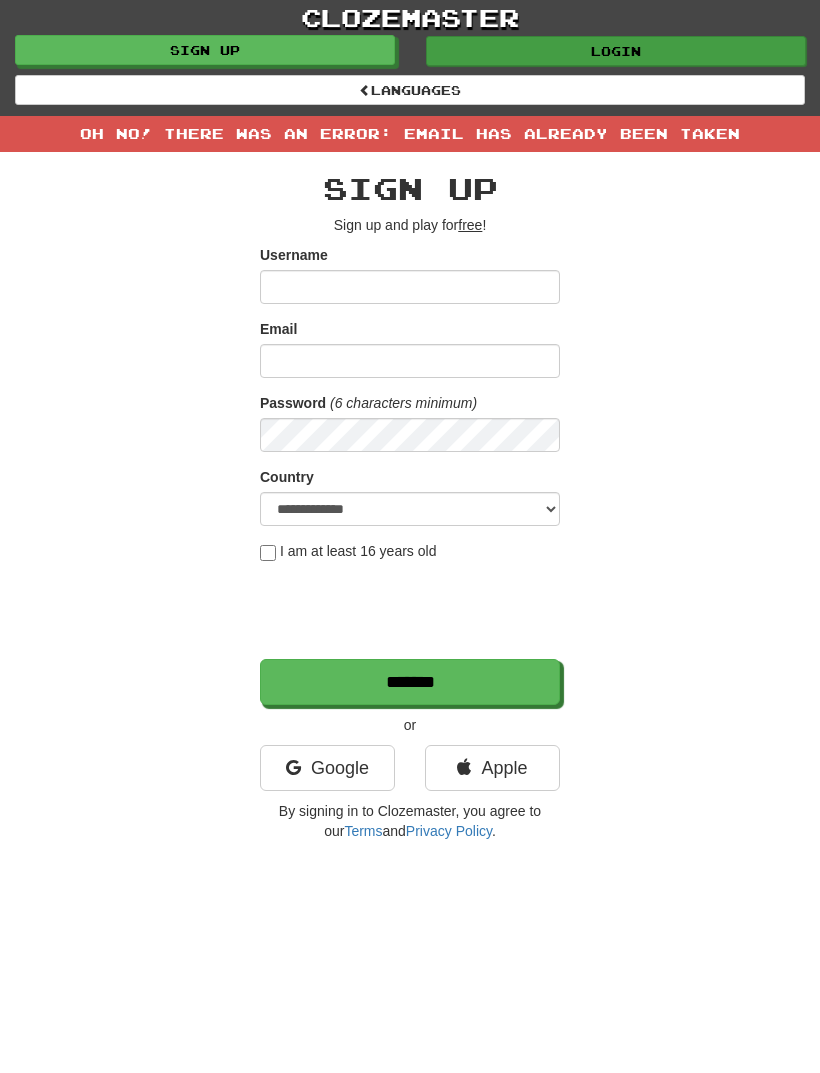 click on "Login" at bounding box center (616, 51) 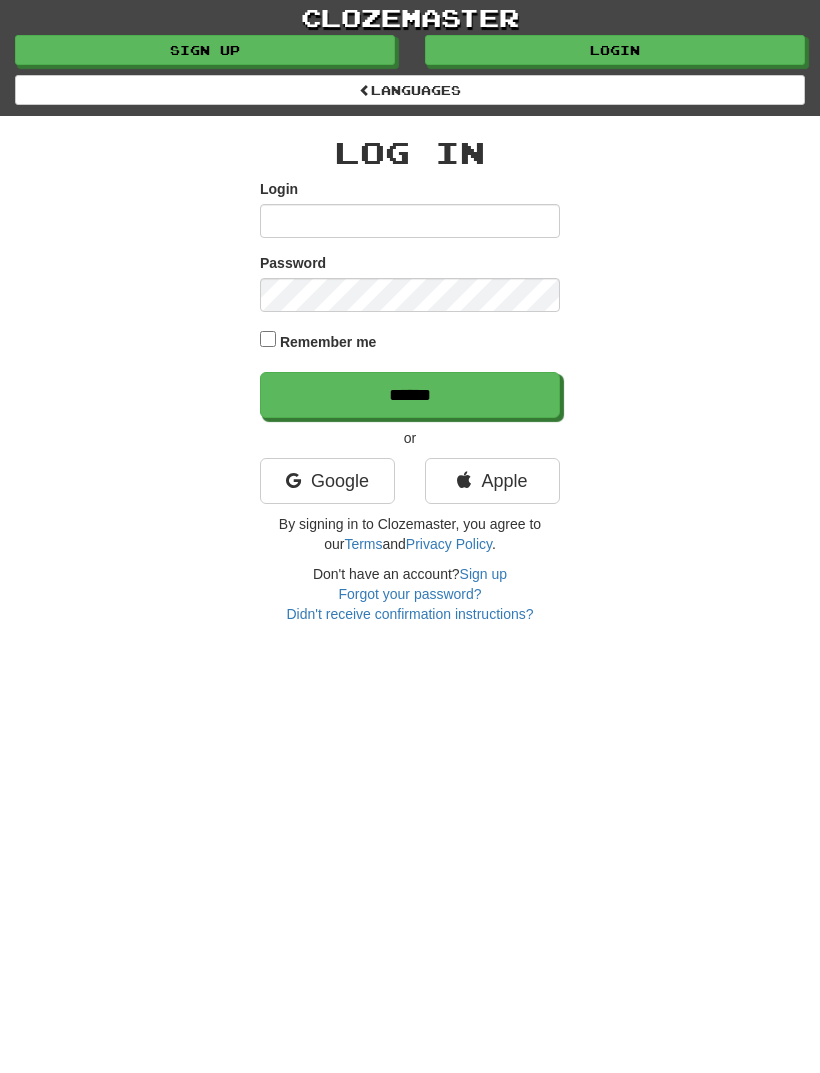 scroll, scrollTop: 0, scrollLeft: 0, axis: both 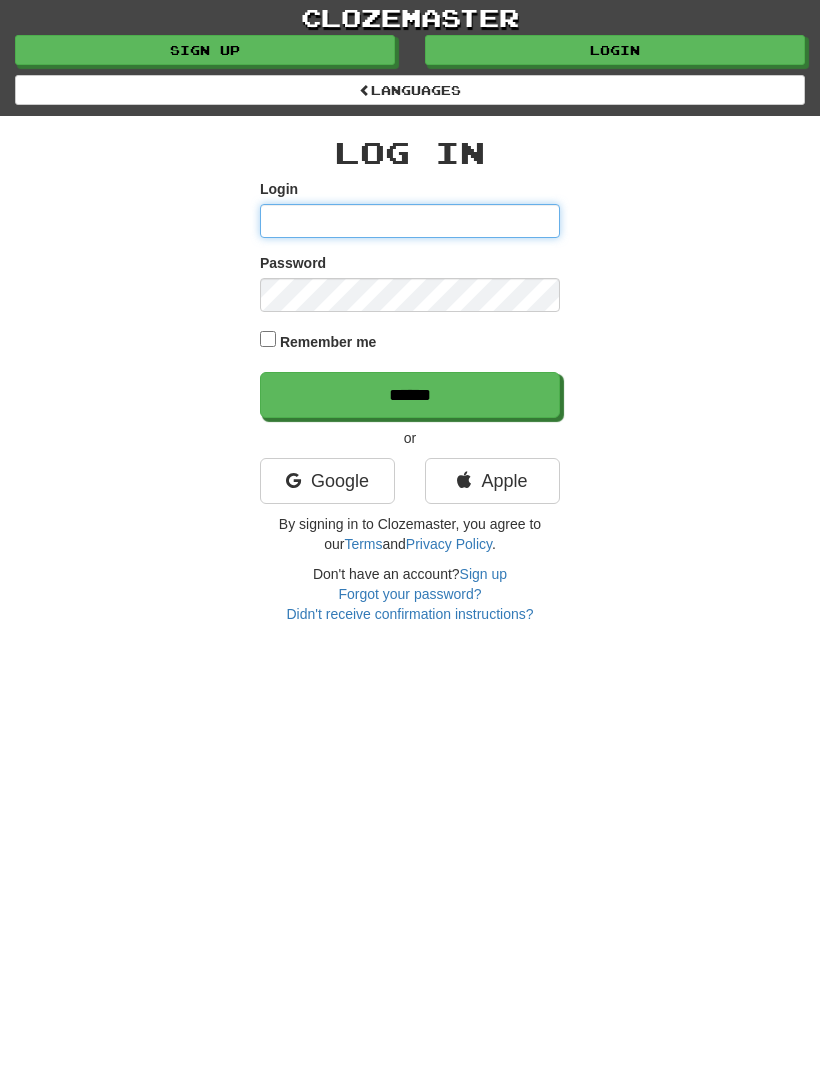 type on "***" 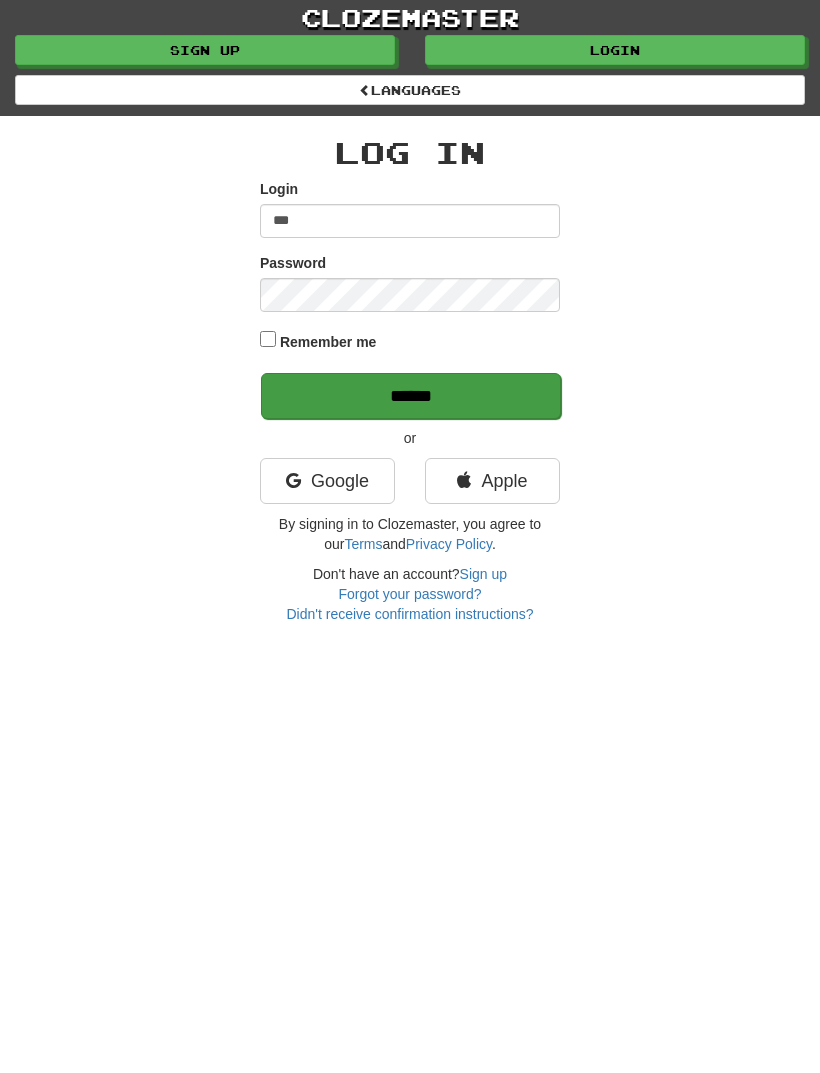 click on "******" at bounding box center [411, 396] 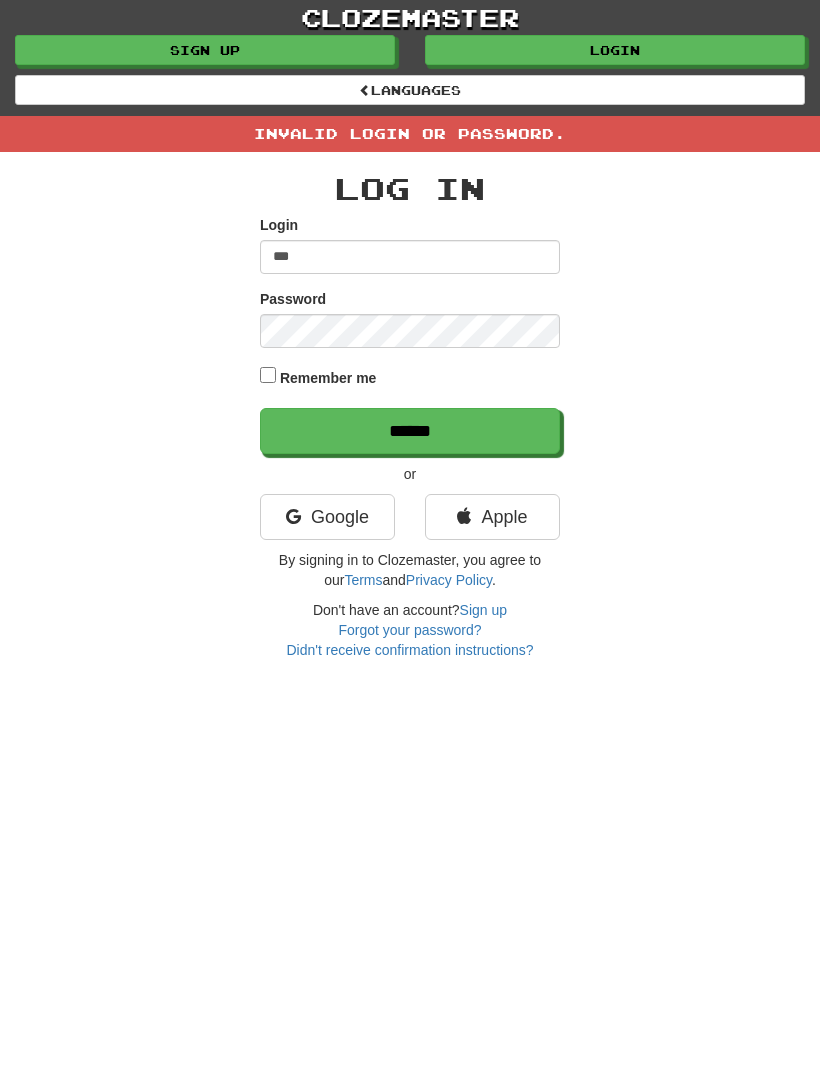 scroll, scrollTop: 0, scrollLeft: 0, axis: both 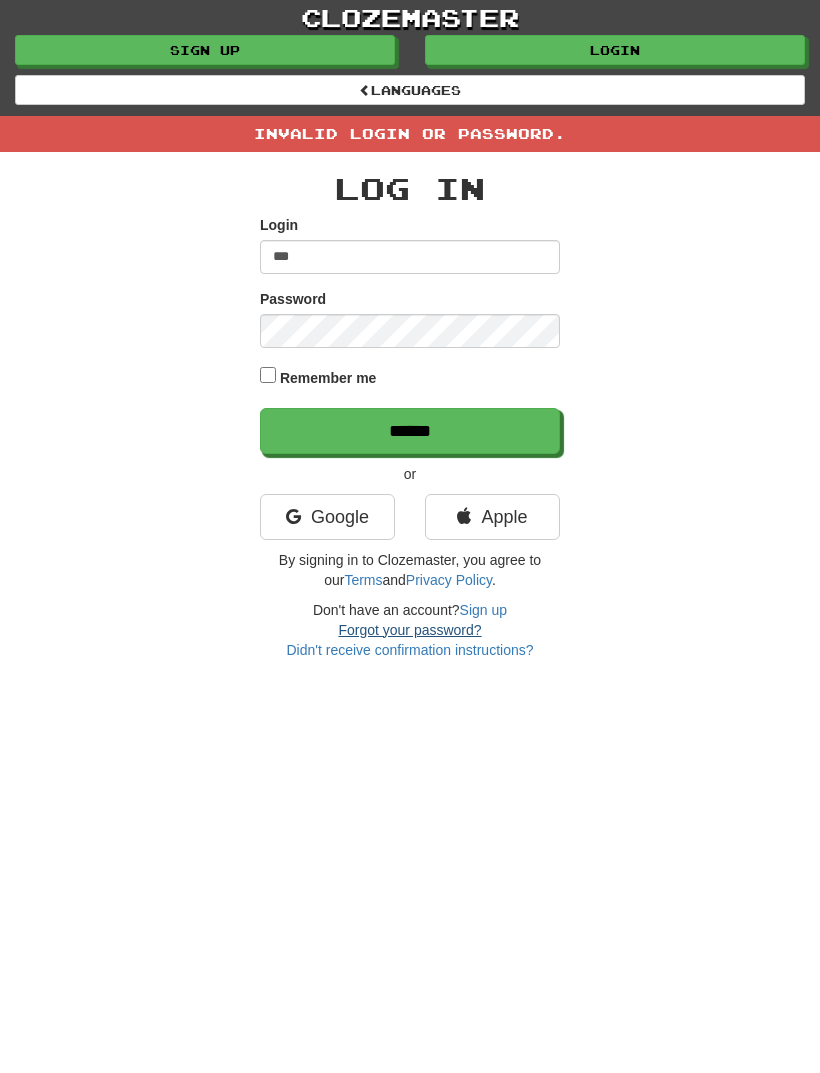 click on "Forgot your password?" at bounding box center [409, 630] 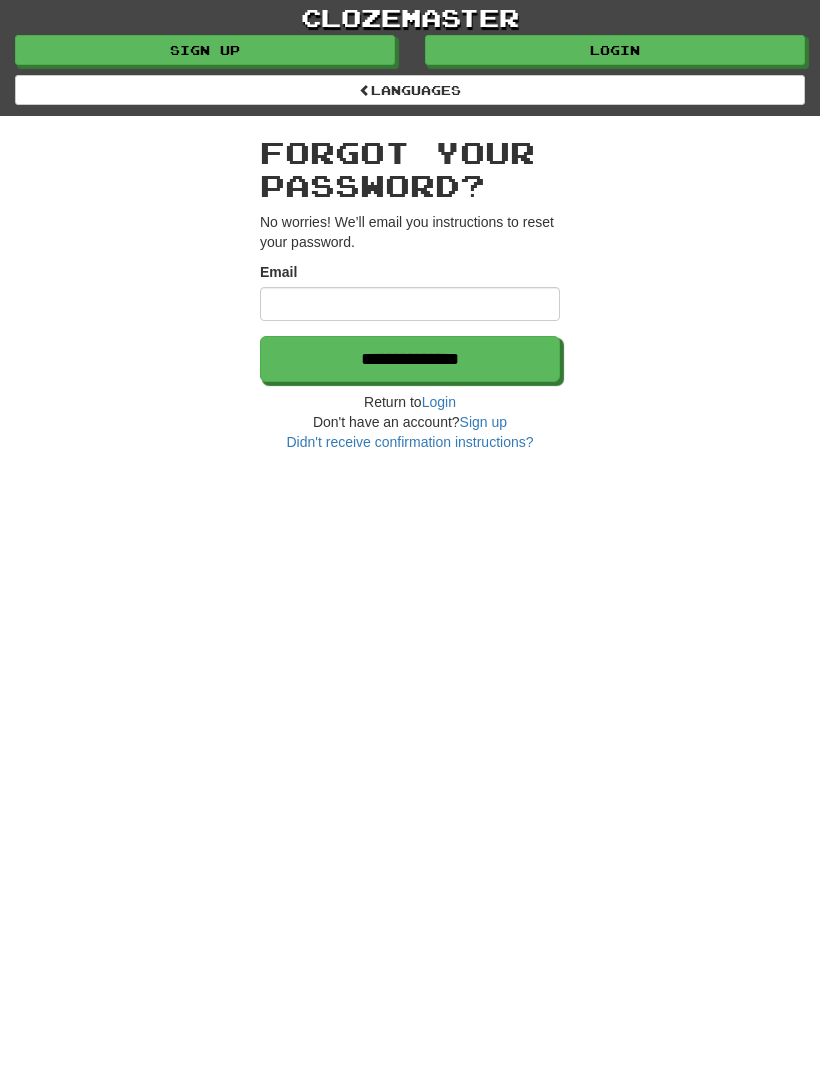 scroll, scrollTop: 0, scrollLeft: 0, axis: both 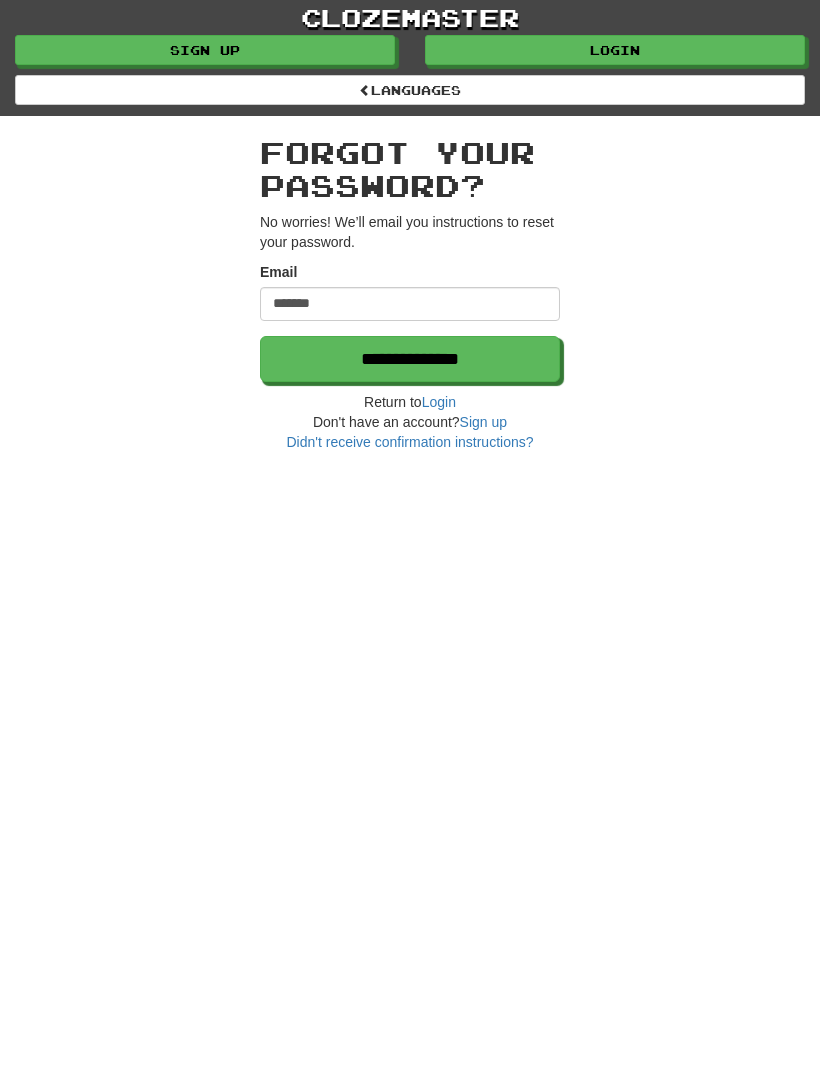 click on "clozemaster
Languages
Sign up
Login
Languages
Forgot your password?
No worries! We’ll email you instructions to reset your password.
Email
[EMAIL]
[PASSWORD]
Return to  Login
Don't have an account?  Sign up
Didn't receive confirmation instructions?" at bounding box center [410, 536] 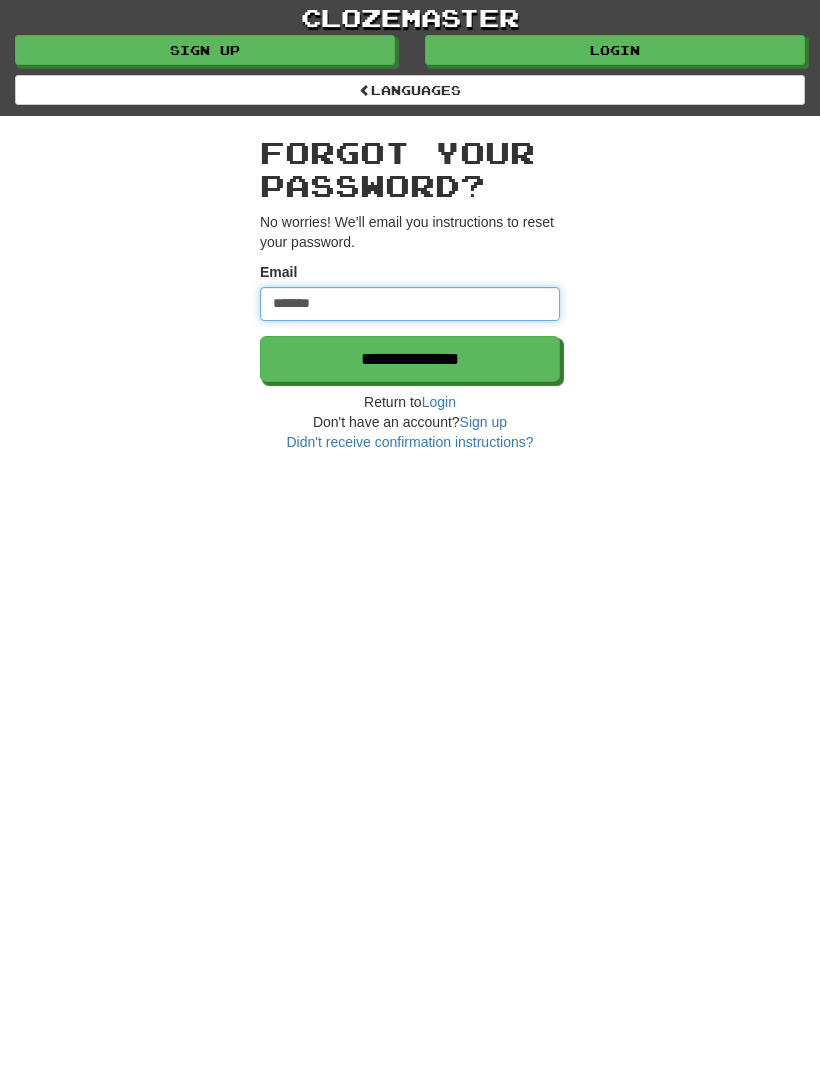 click on "*******" at bounding box center (410, 304) 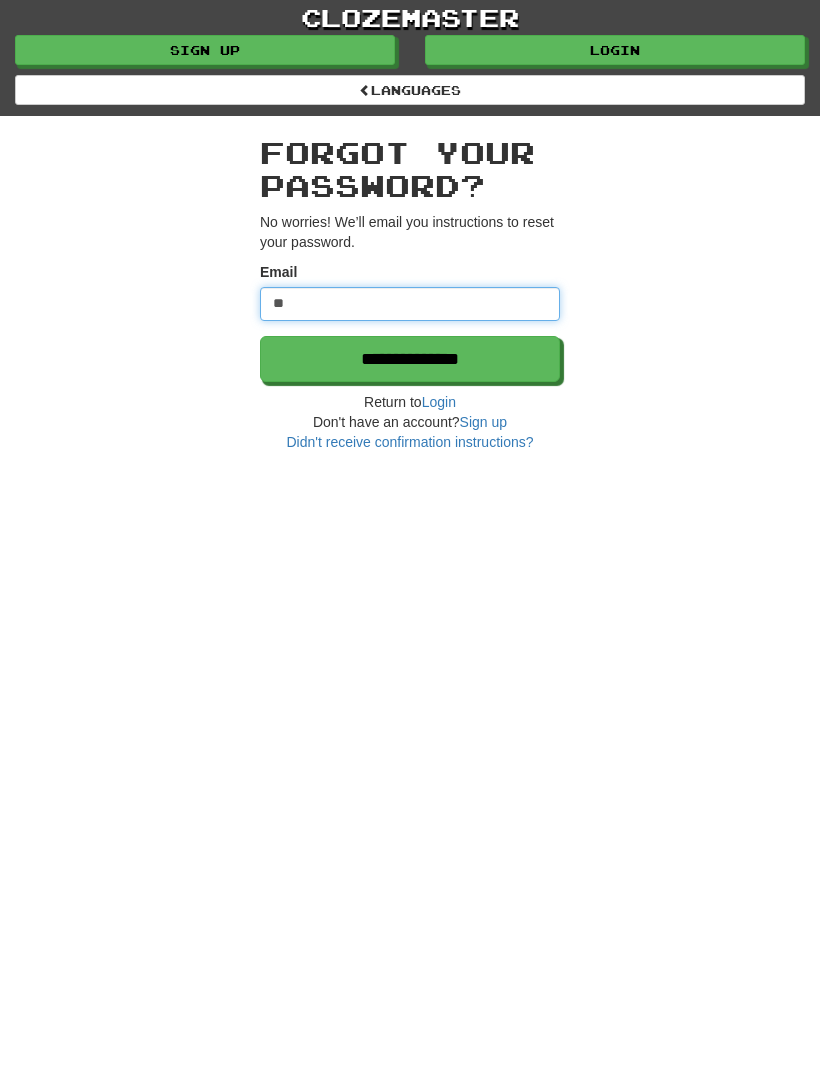 type on "*" 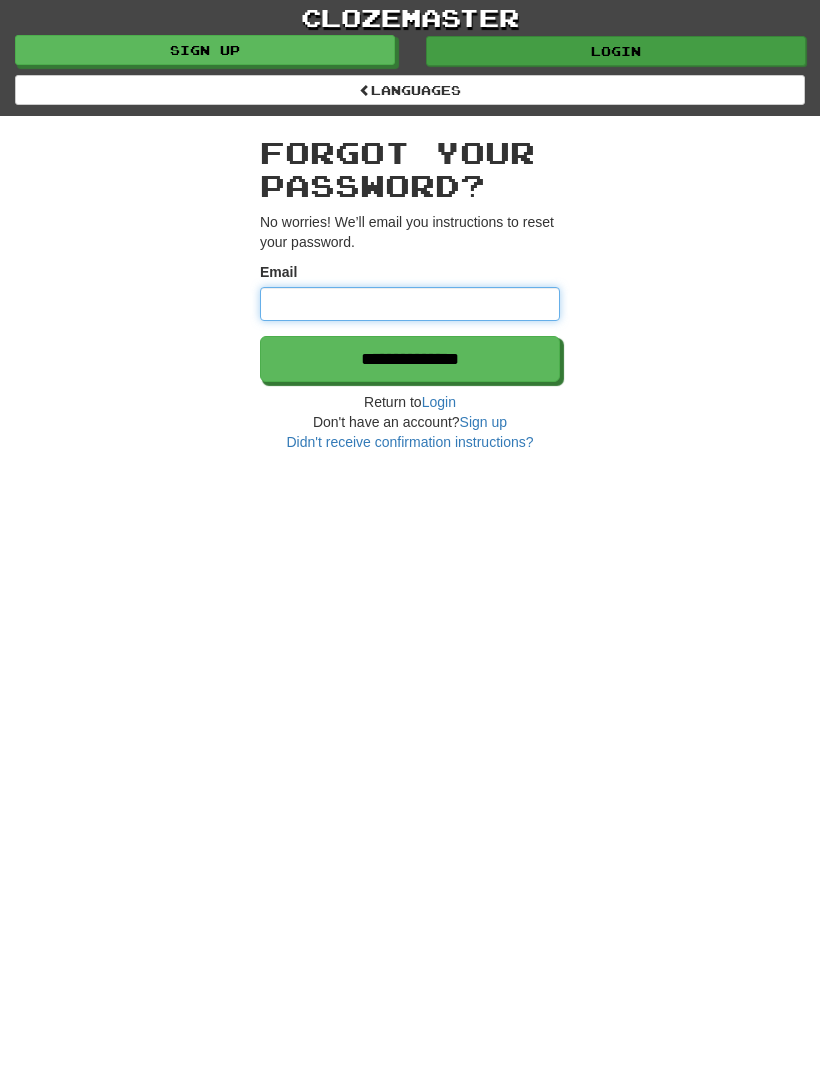type 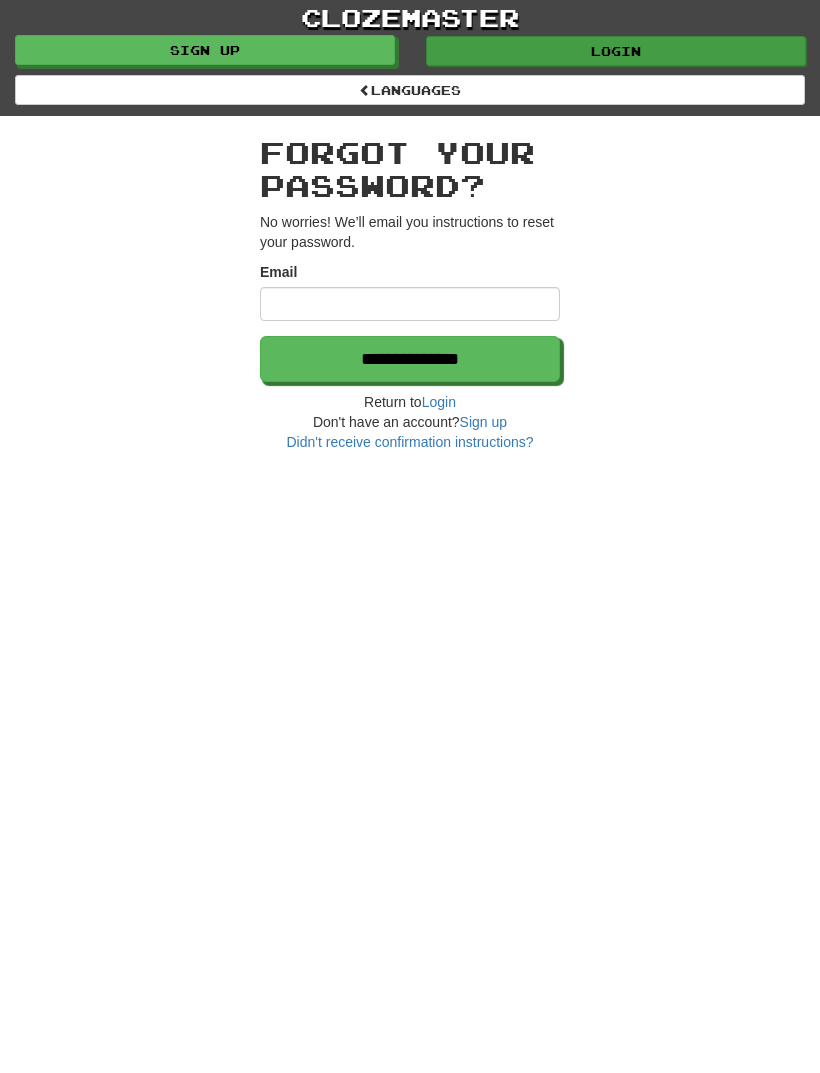 click on "Login" at bounding box center (616, 51) 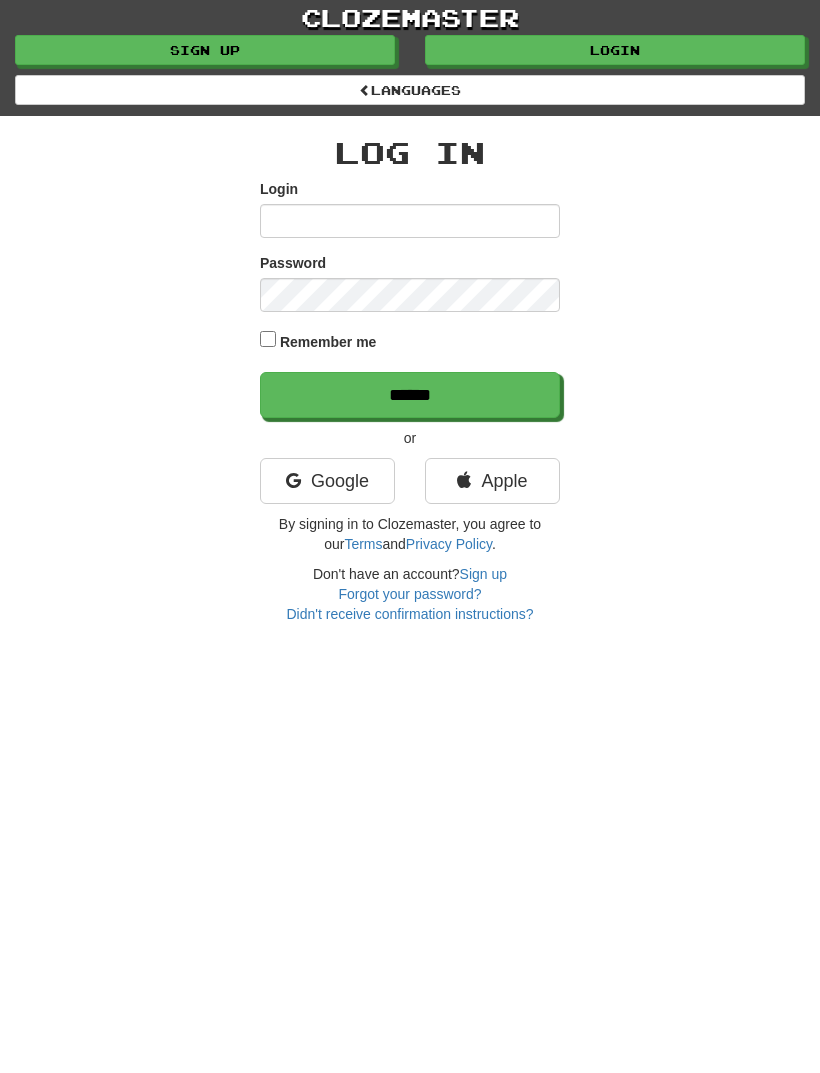 scroll, scrollTop: 0, scrollLeft: 0, axis: both 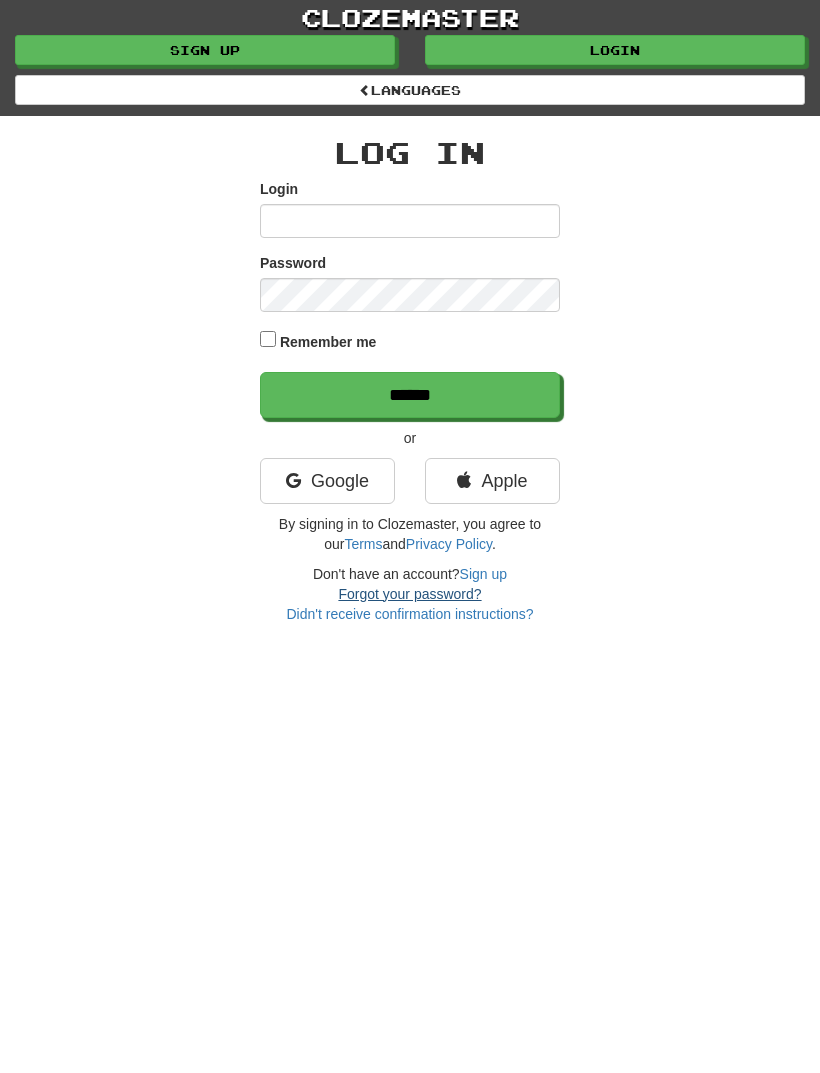 click on "Forgot your password?" at bounding box center [409, 594] 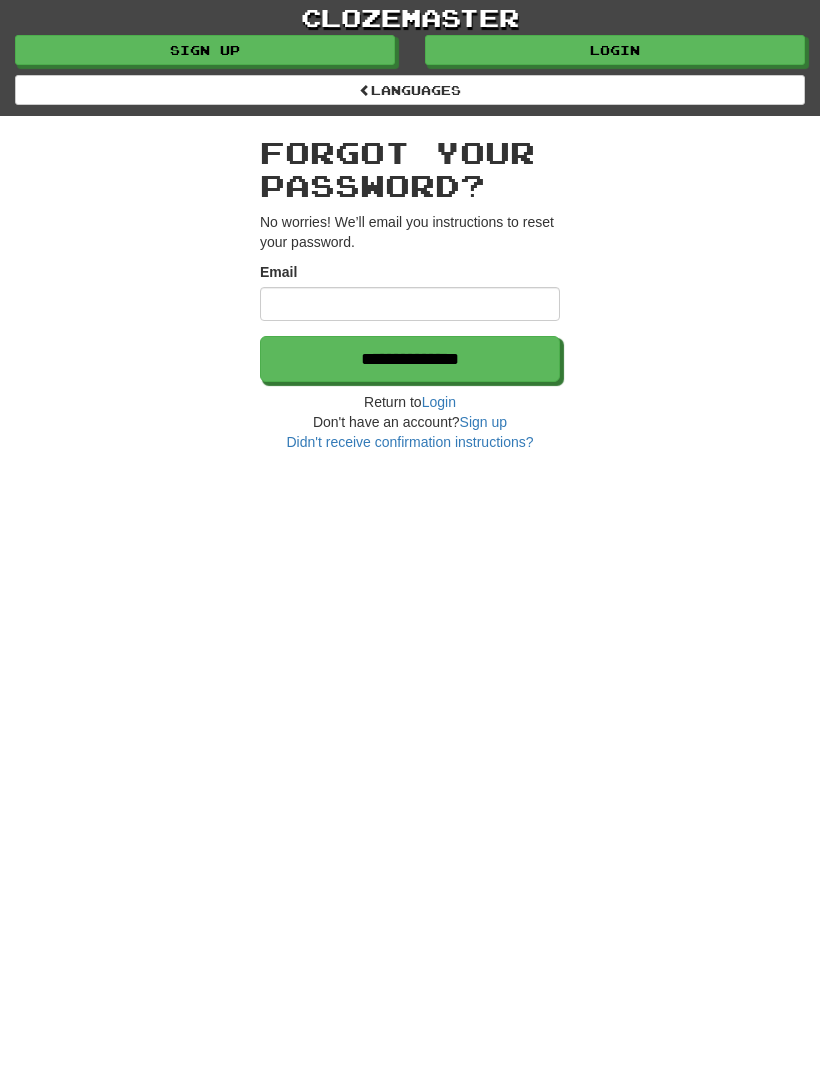 scroll, scrollTop: 0, scrollLeft: 0, axis: both 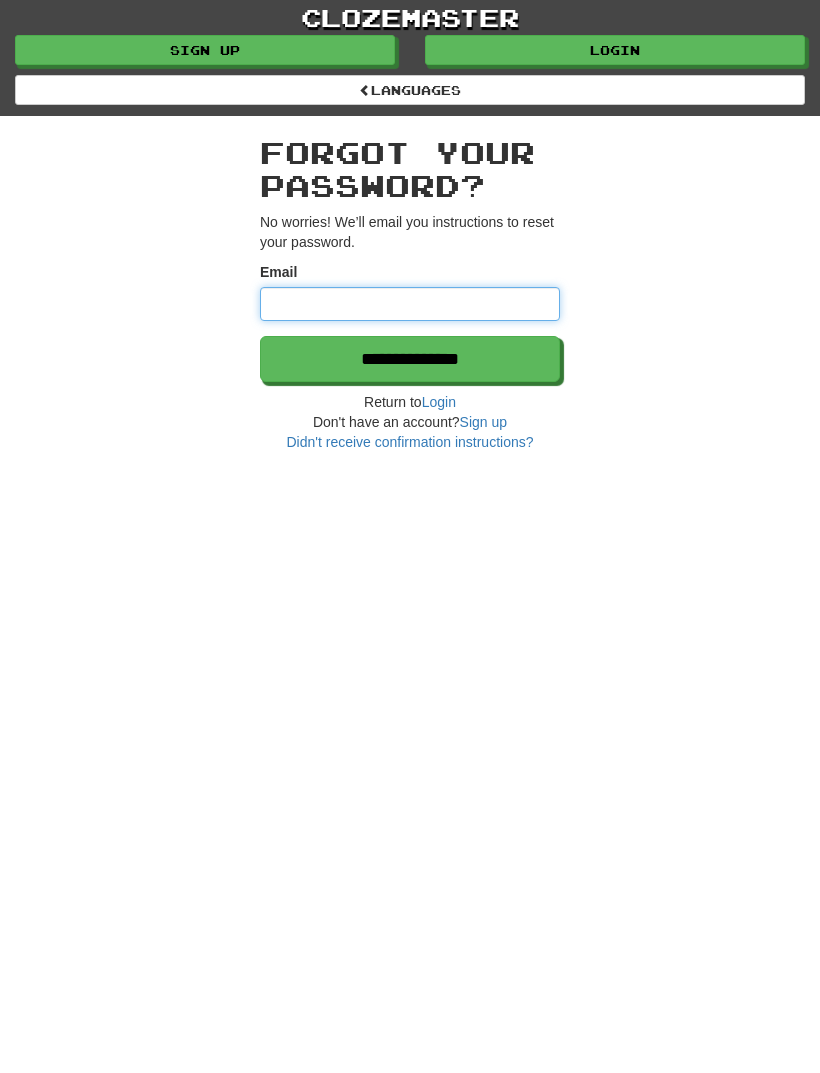 type on "**********" 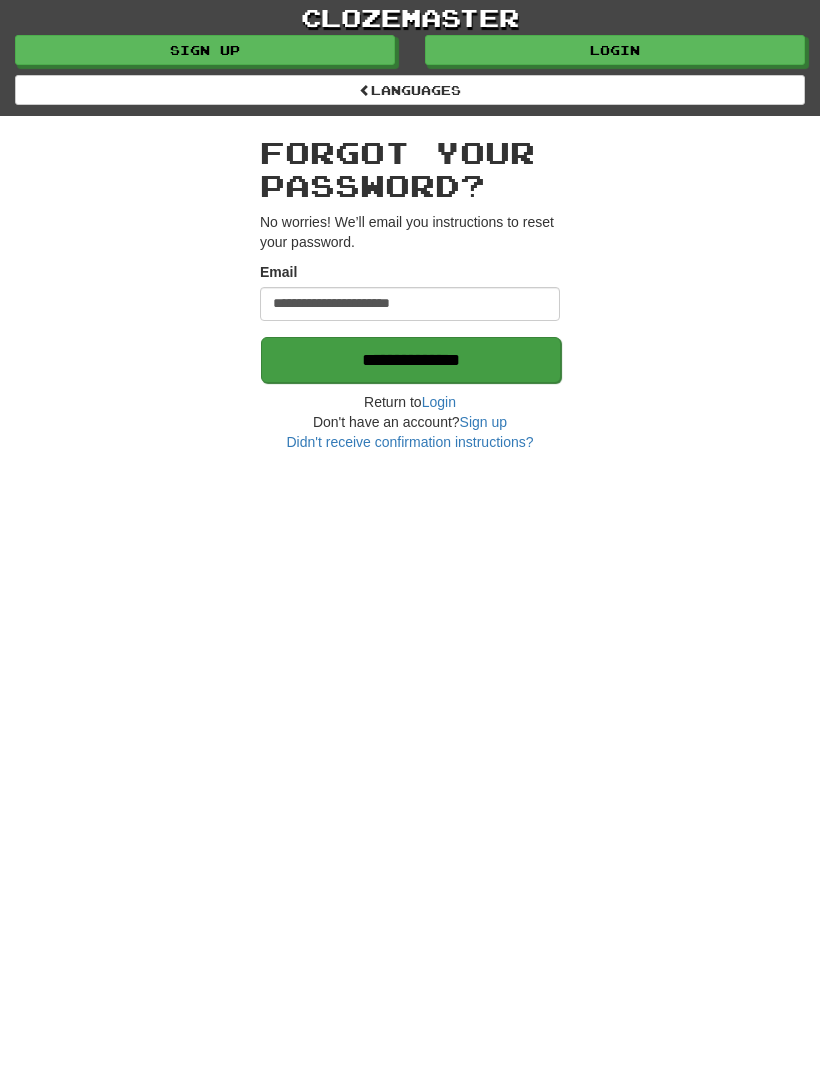 click on "**********" at bounding box center [411, 360] 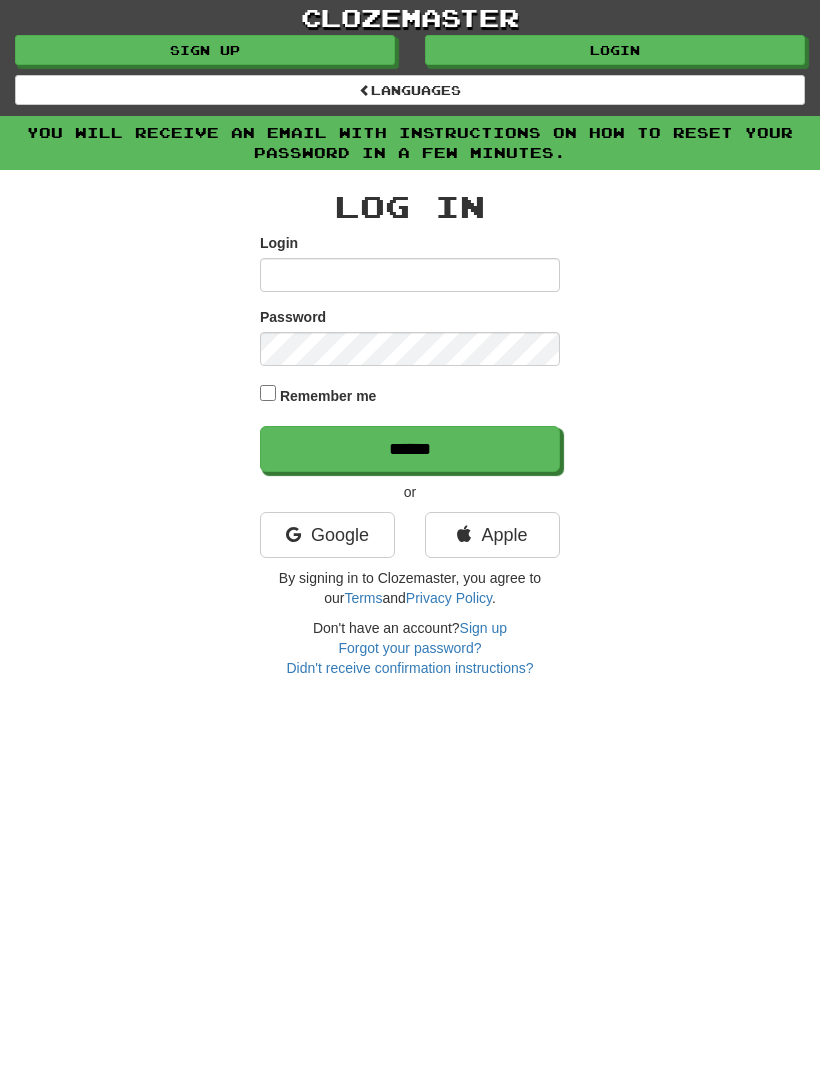 scroll, scrollTop: 0, scrollLeft: 0, axis: both 